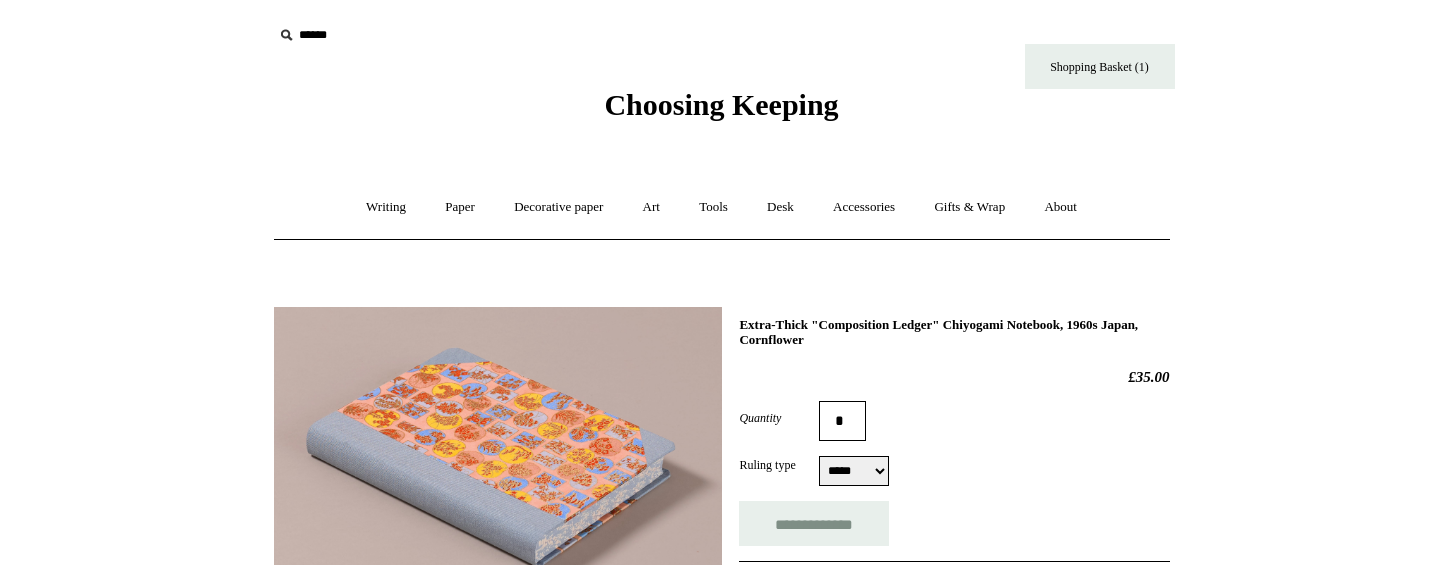 select on "*****" 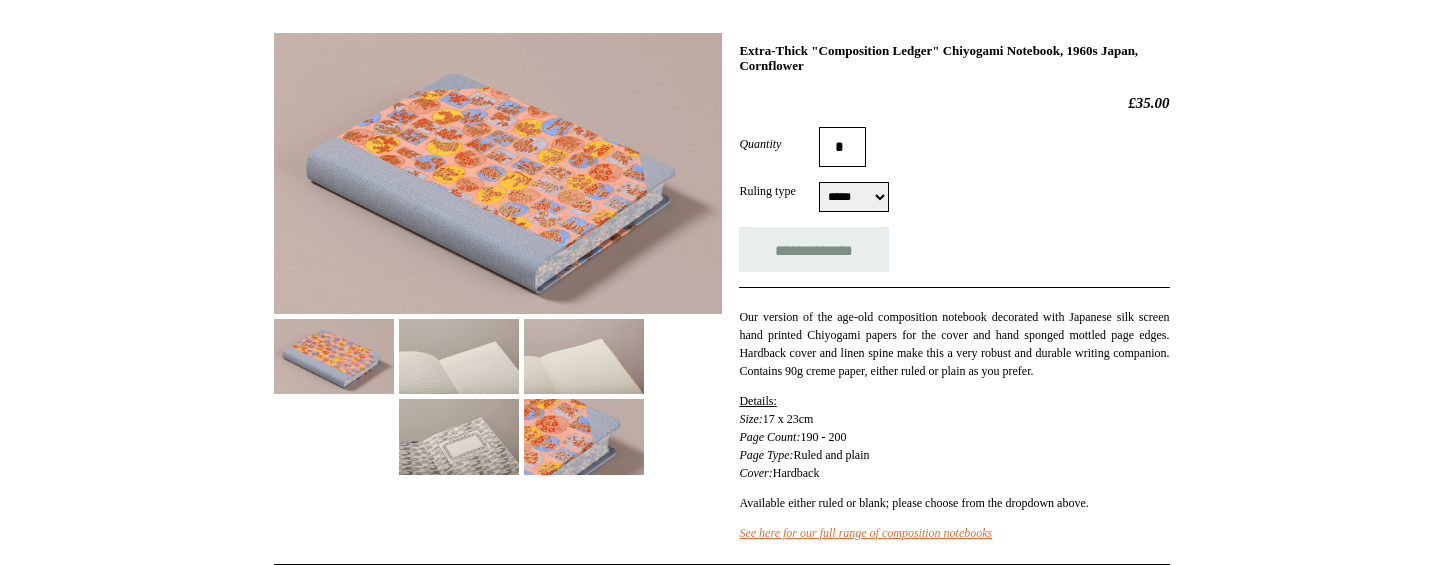scroll, scrollTop: 300, scrollLeft: 0, axis: vertical 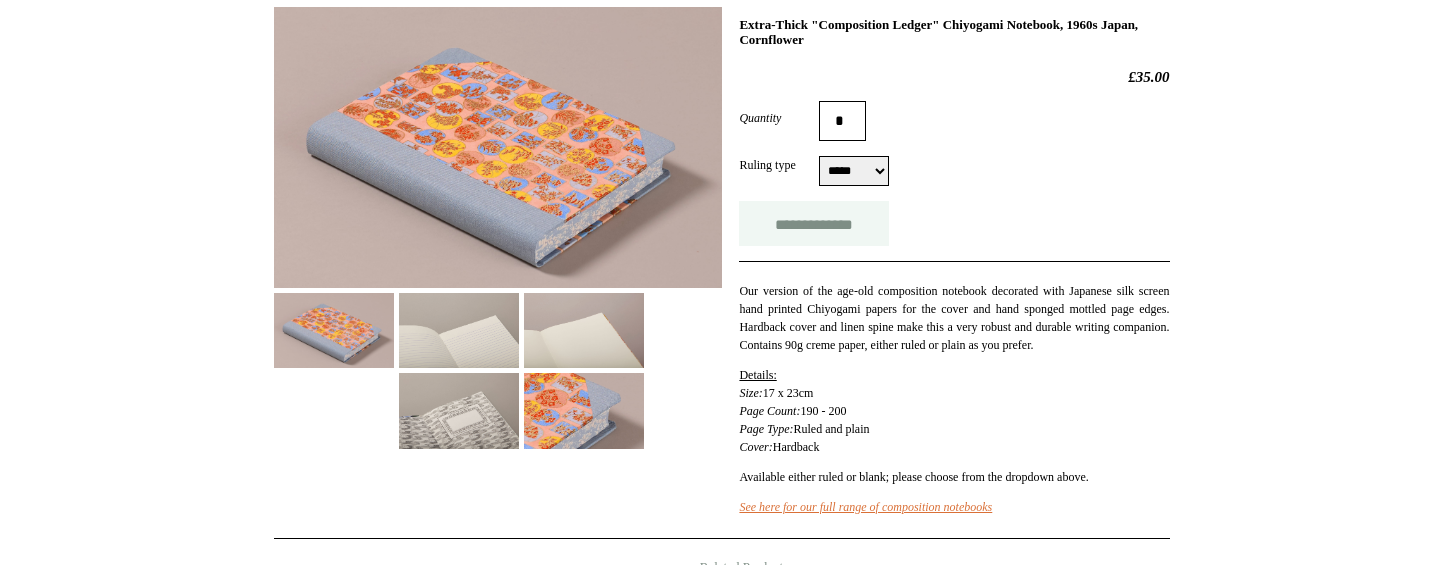 click on "**********" at bounding box center (814, 223) 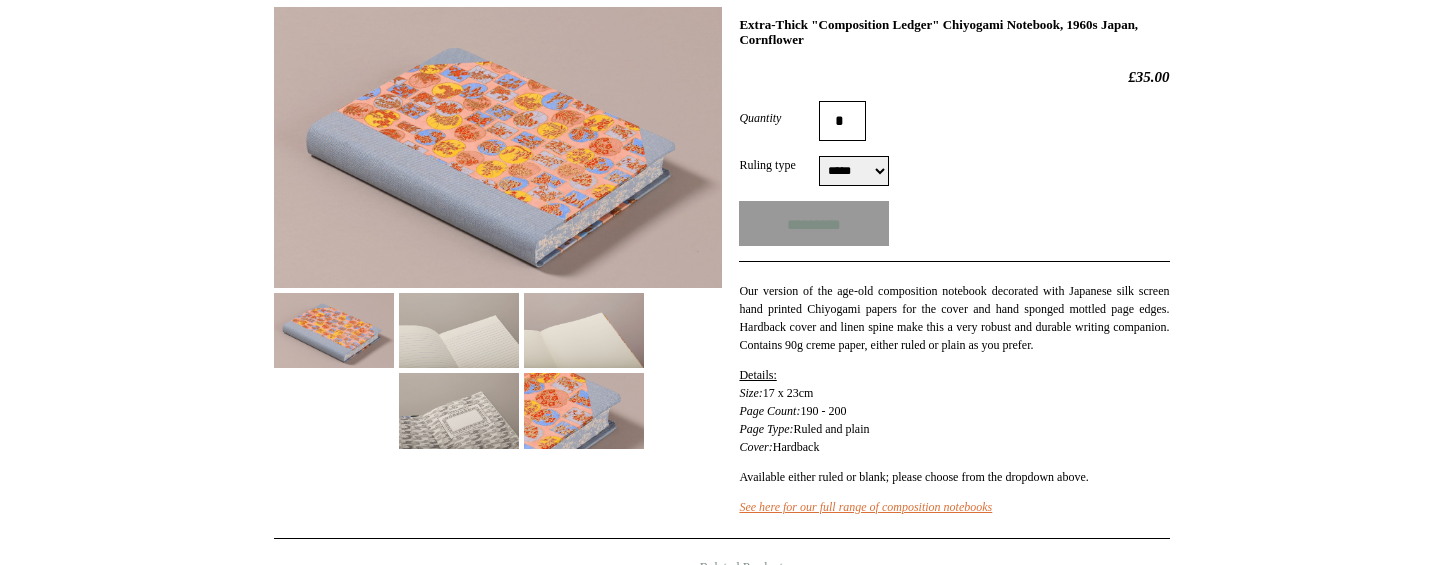 type on "**********" 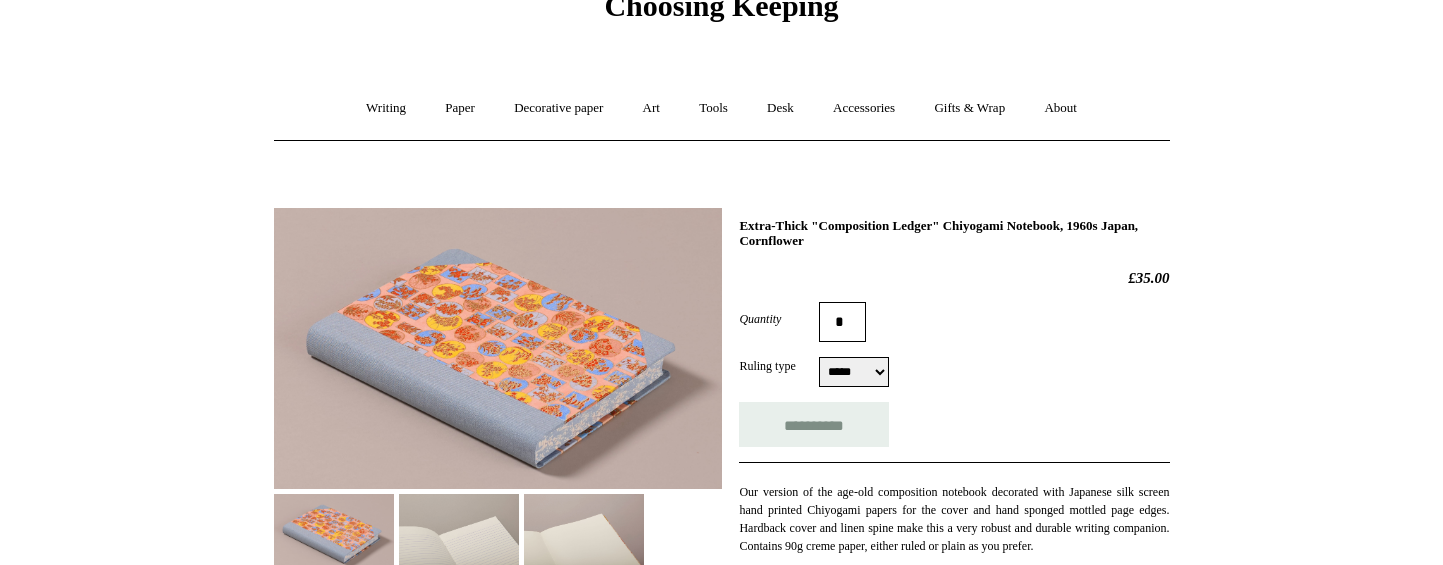 scroll, scrollTop: 0, scrollLeft: 0, axis: both 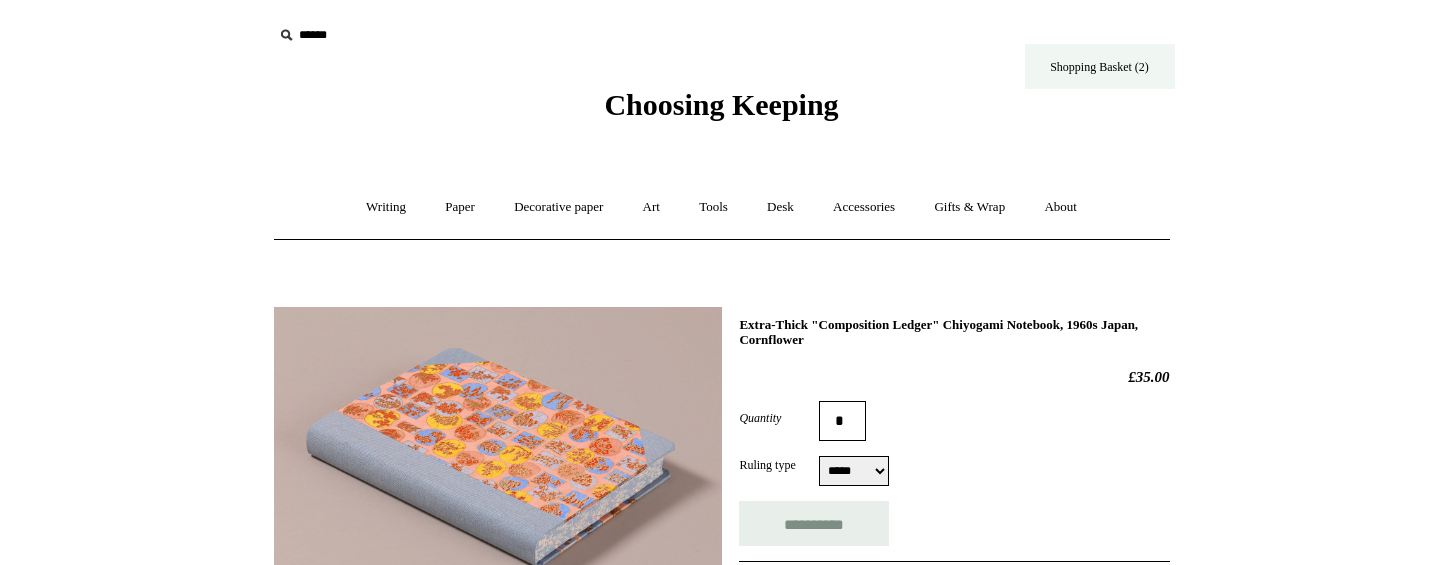 click on "Shopping Basket (2)" at bounding box center (1100, 66) 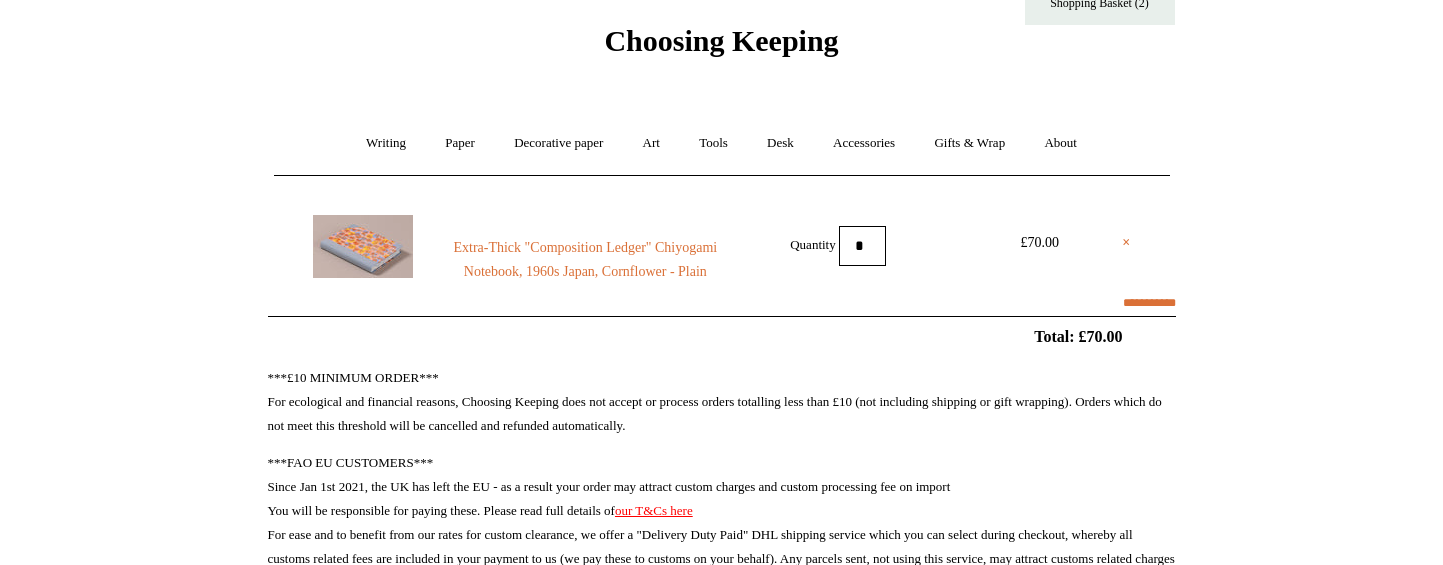 scroll, scrollTop: 100, scrollLeft: 0, axis: vertical 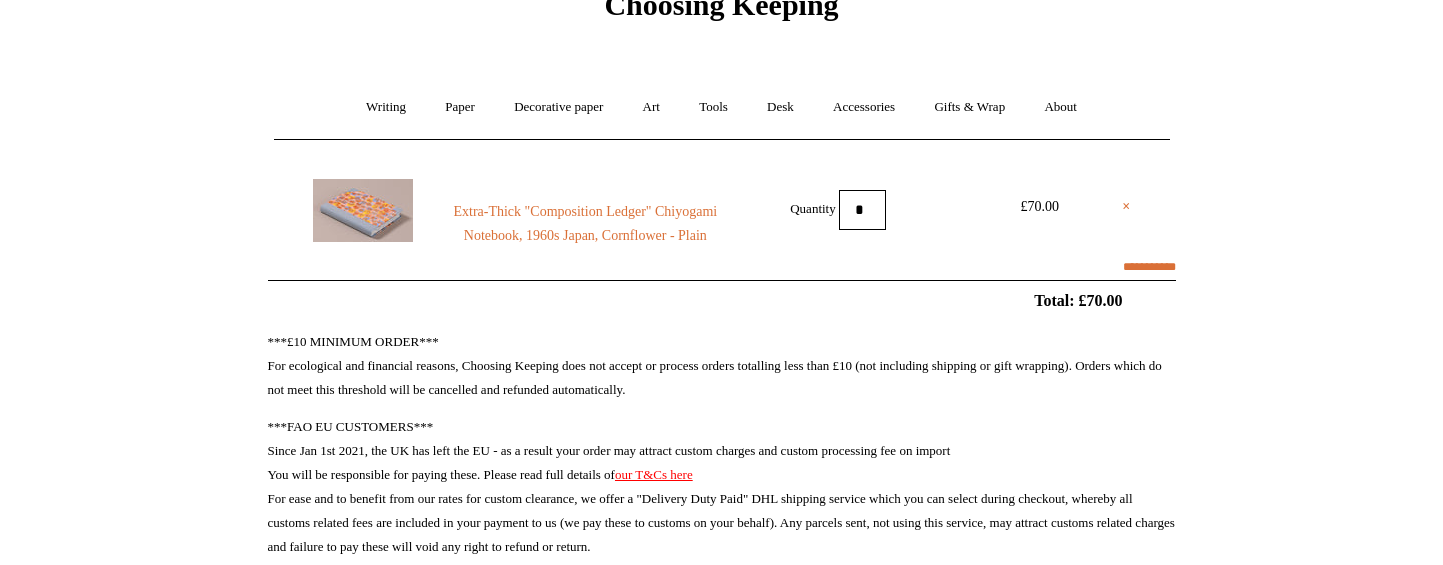 click on "*" at bounding box center [862, 210] 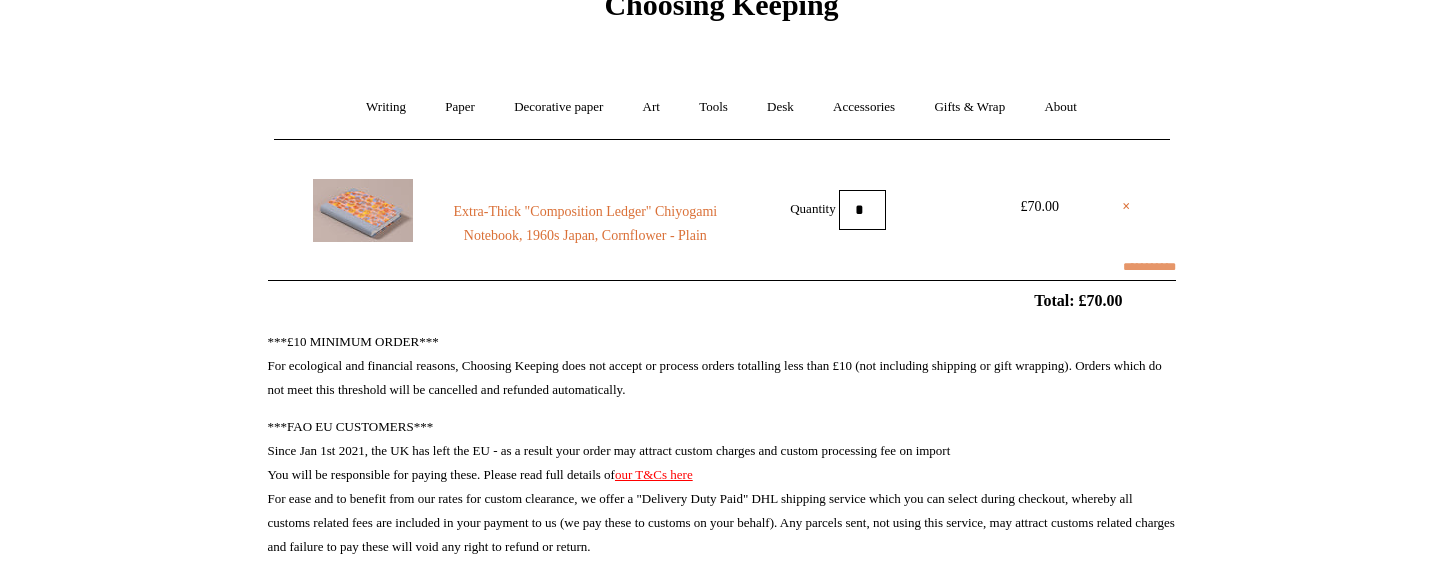 select on "**********" 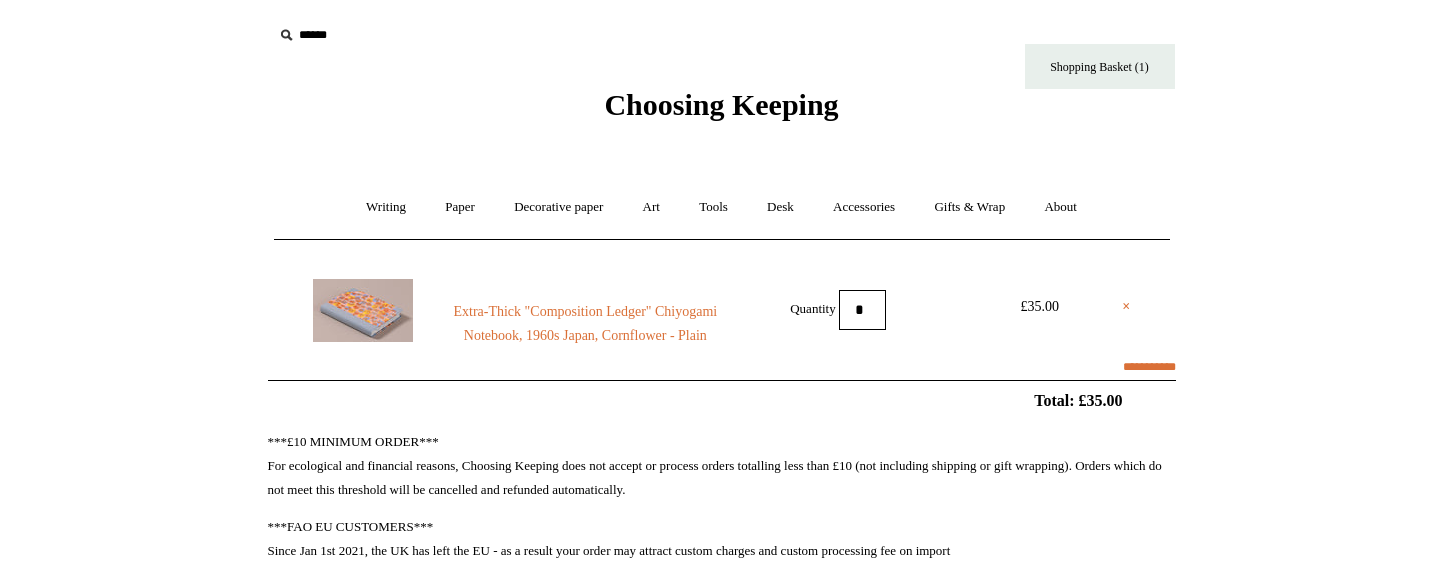 scroll, scrollTop: 500, scrollLeft: 0, axis: vertical 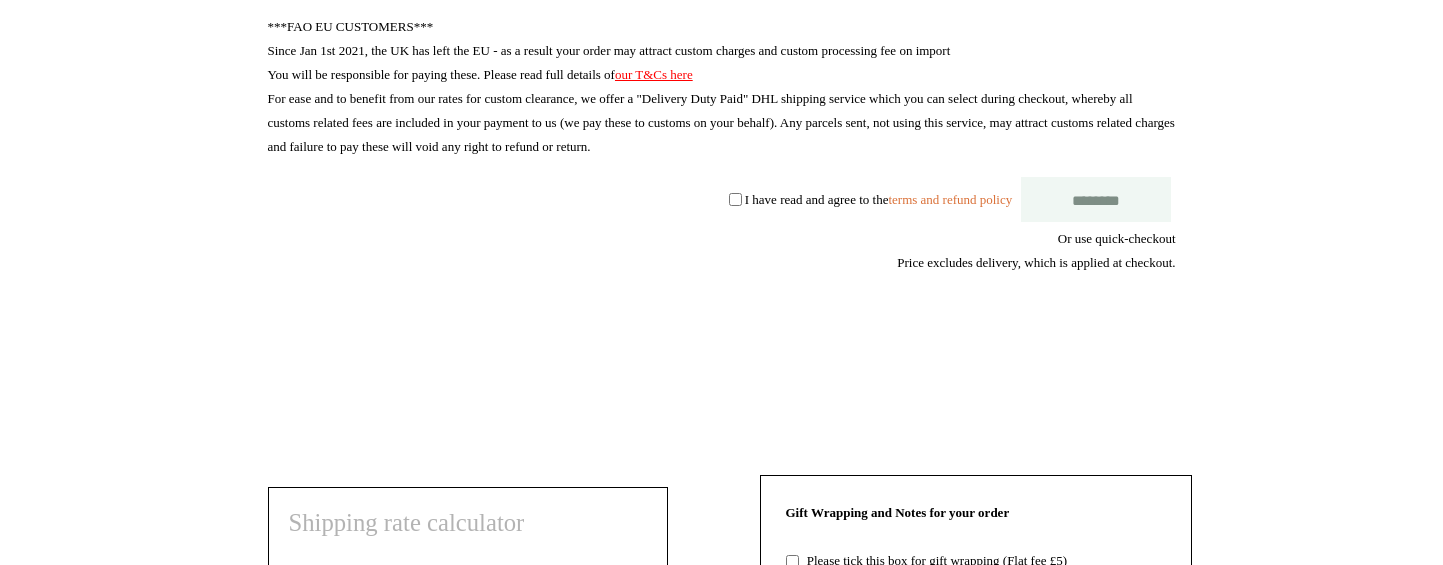 select on "**********" 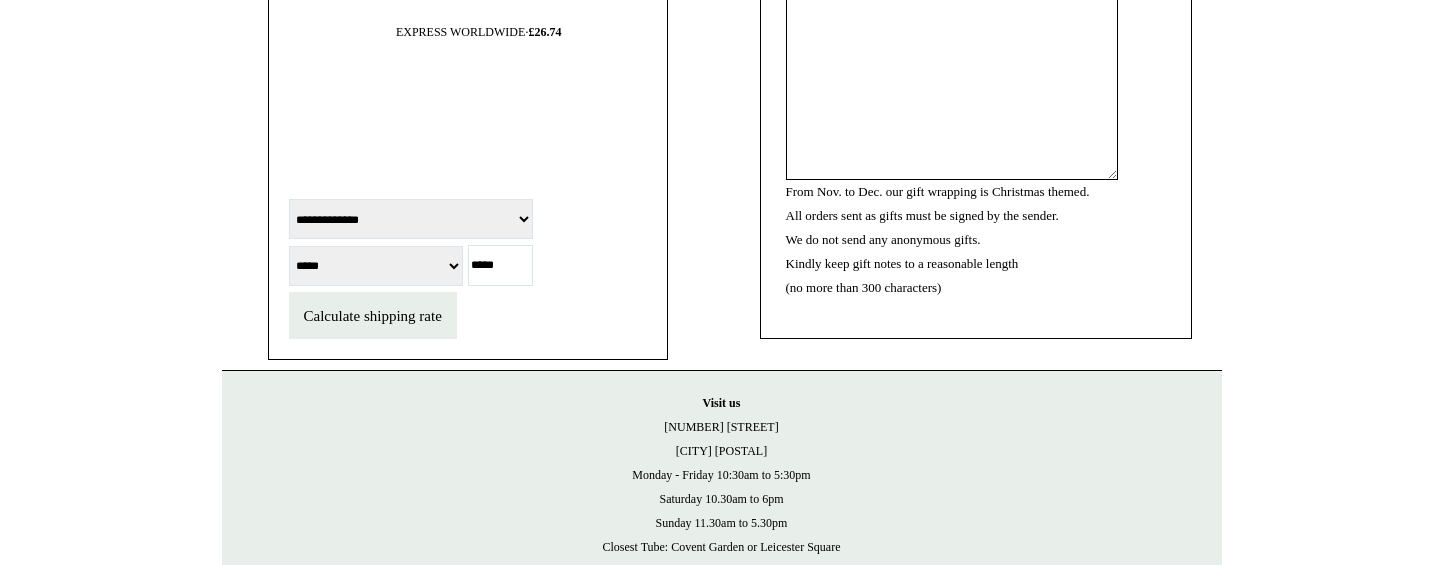 scroll, scrollTop: 1200, scrollLeft: 0, axis: vertical 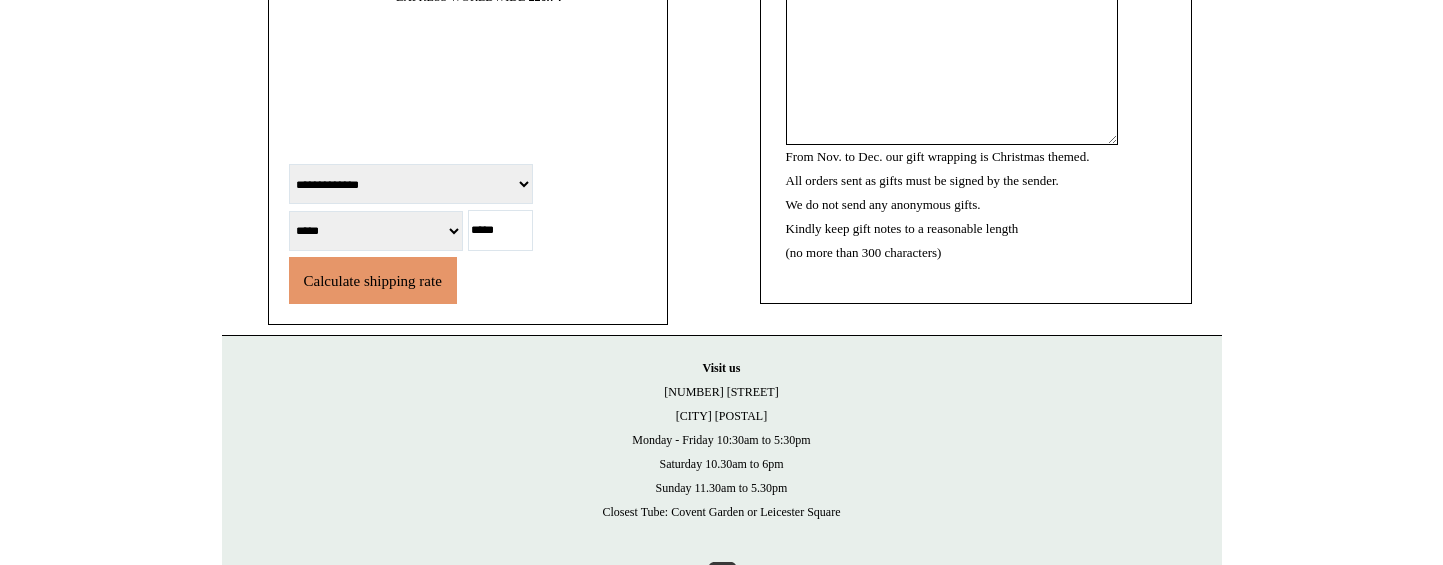 click on "Calculate shipping rate" at bounding box center [373, 280] 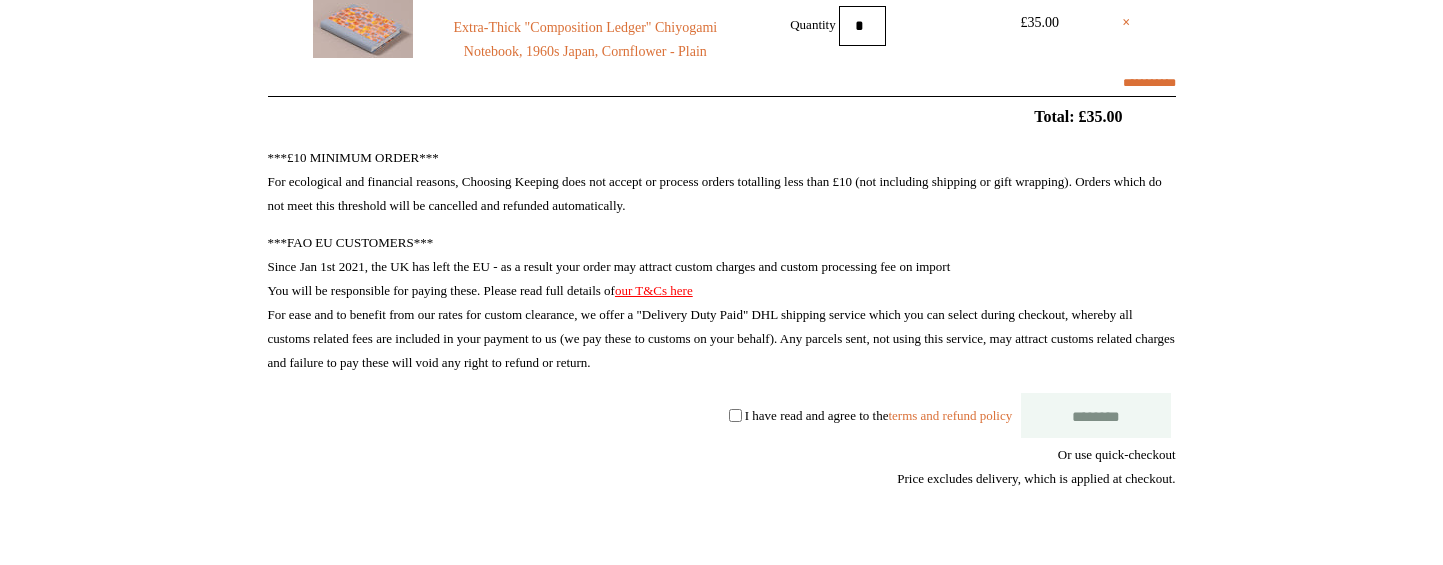 scroll, scrollTop: 0, scrollLeft: 0, axis: both 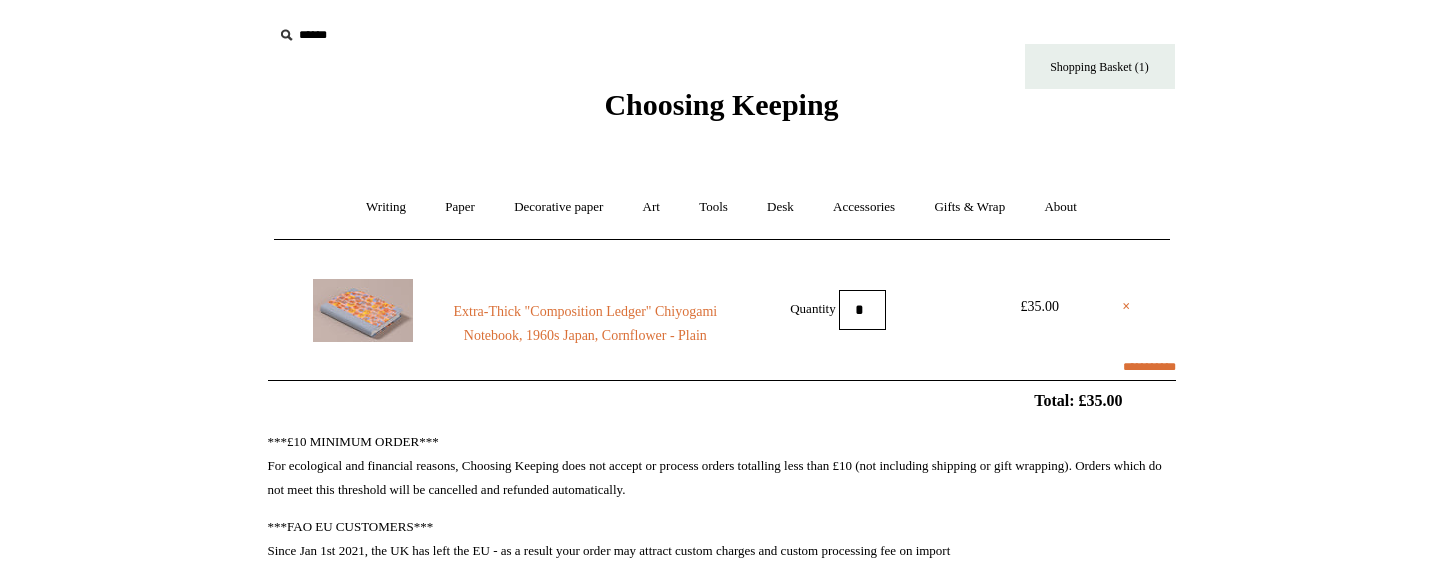 click at bounding box center (363, 310) 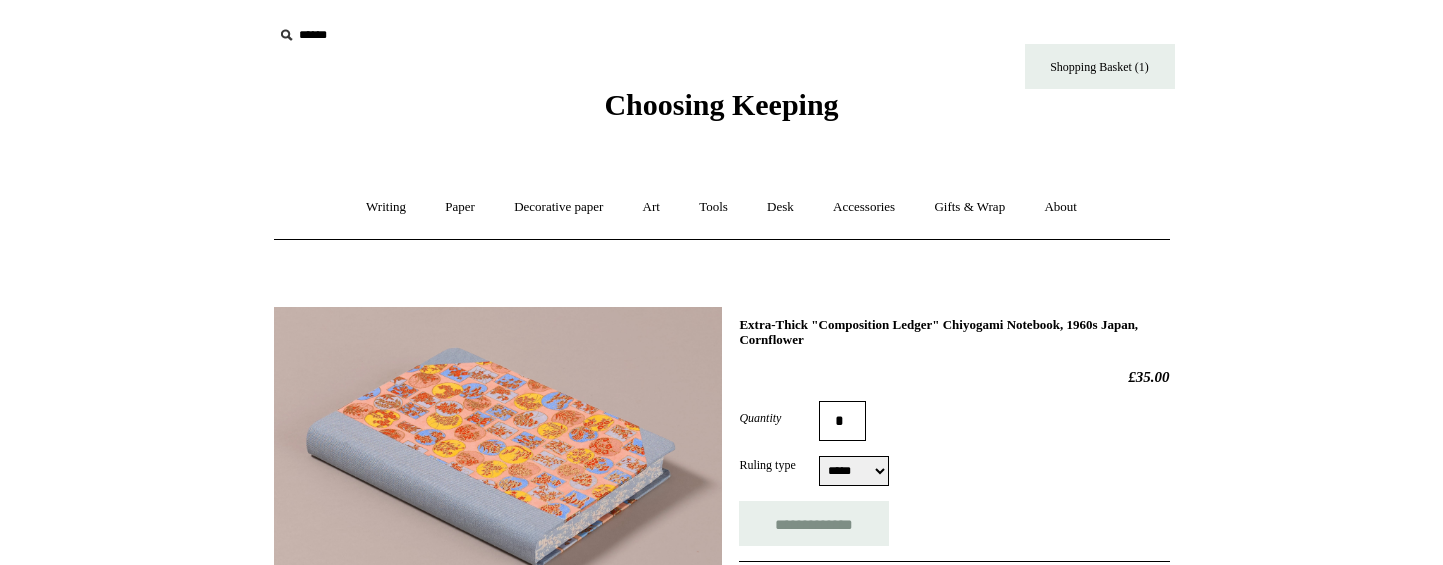 select on "*****" 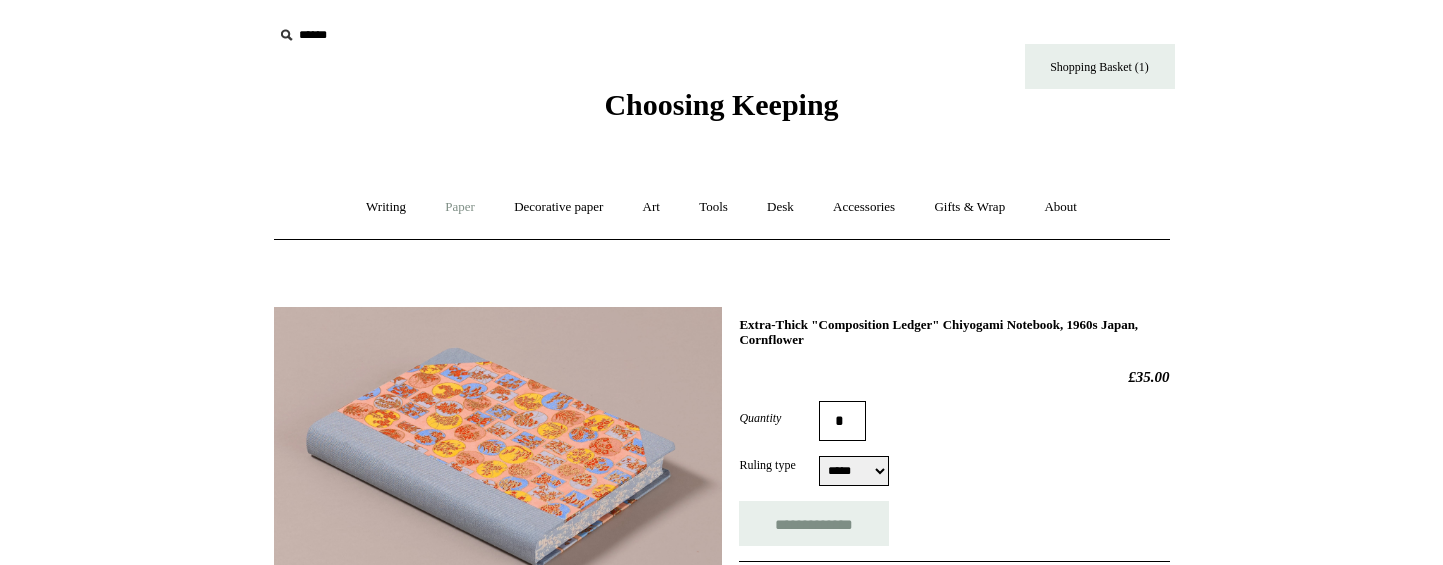 click on "Paper +" at bounding box center (460, 207) 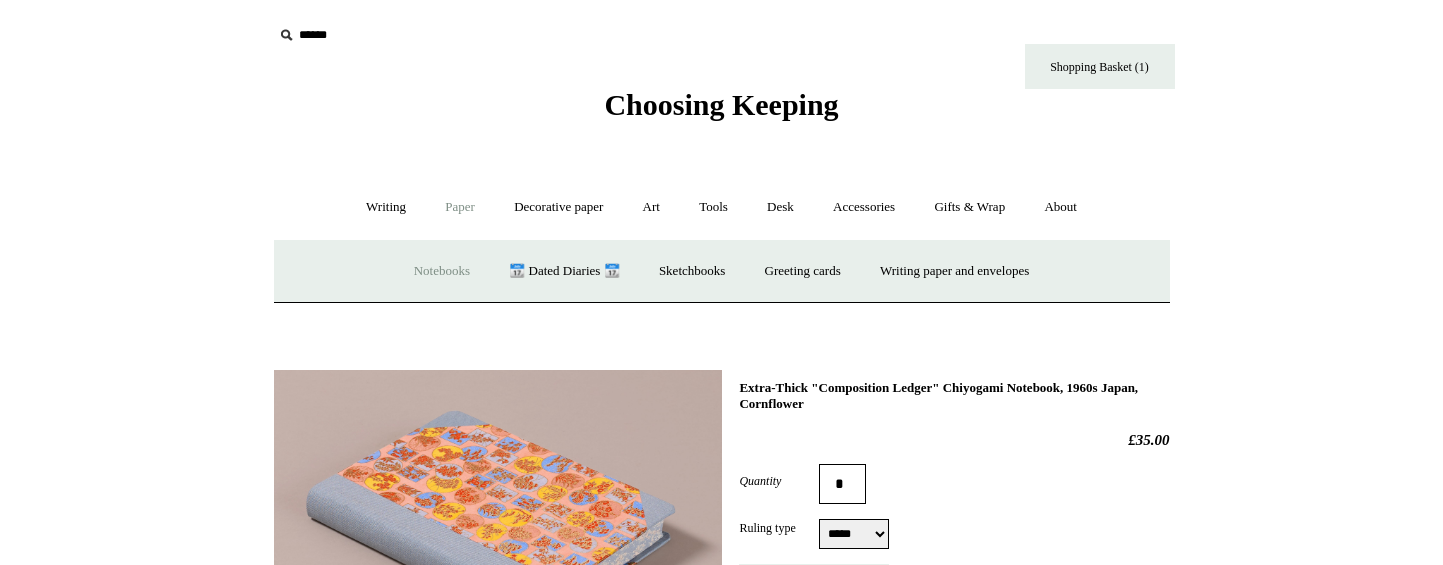 click on "Notebooks +" at bounding box center (442, 271) 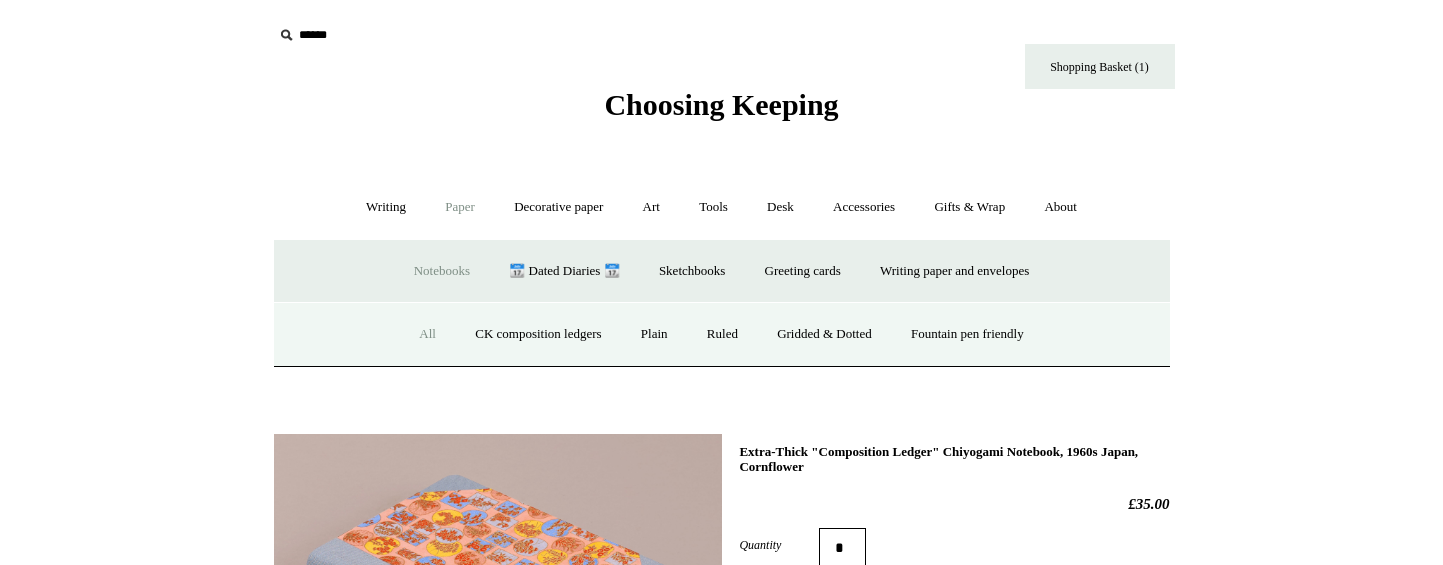 click on "All" at bounding box center [427, 334] 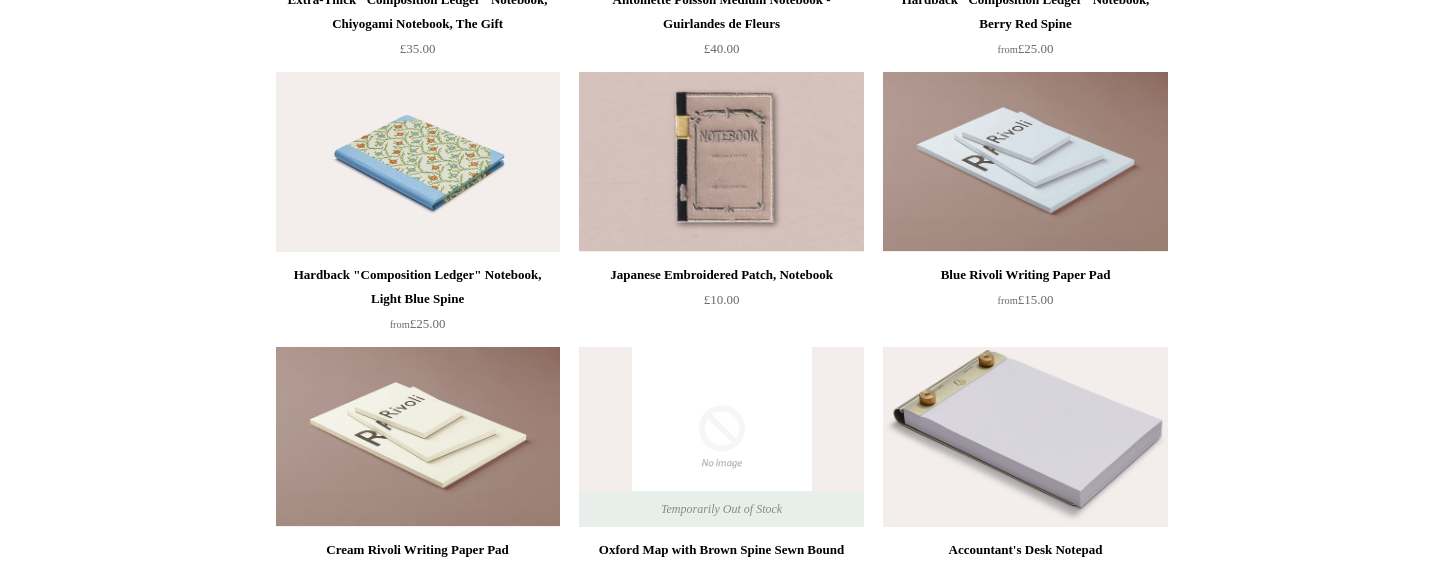 scroll, scrollTop: 11200, scrollLeft: 0, axis: vertical 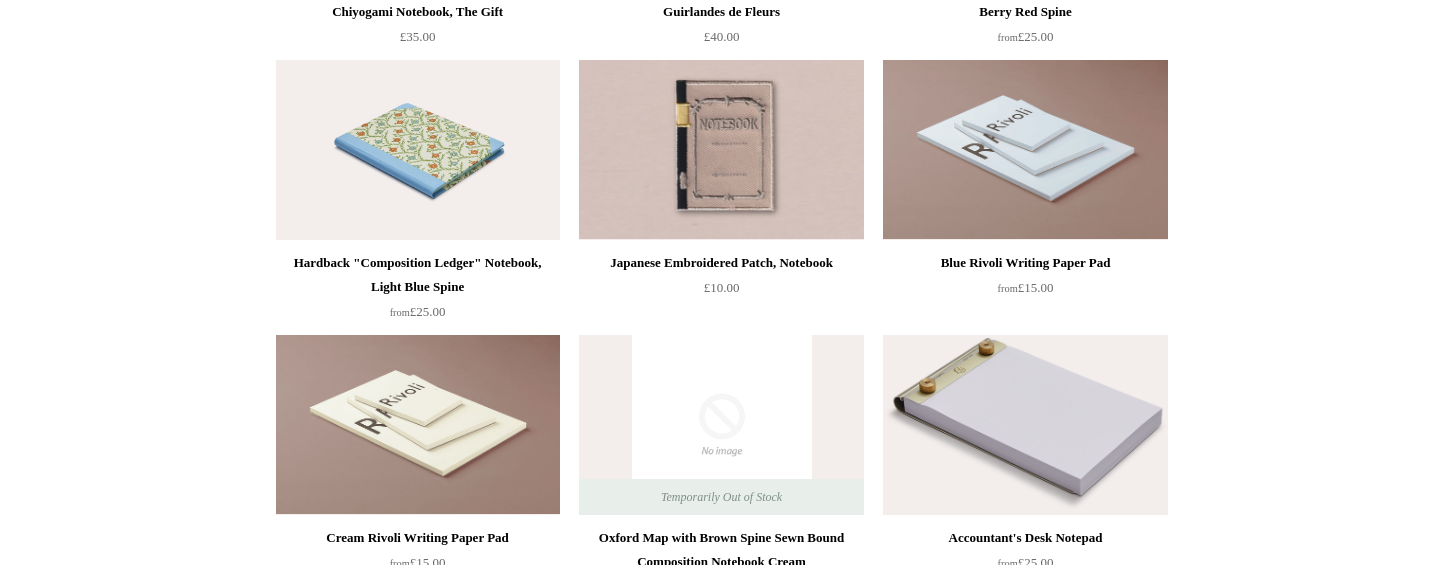drag, startPoint x: 1286, startPoint y: 305, endPoint x: 1305, endPoint y: 452, distance: 148.22281 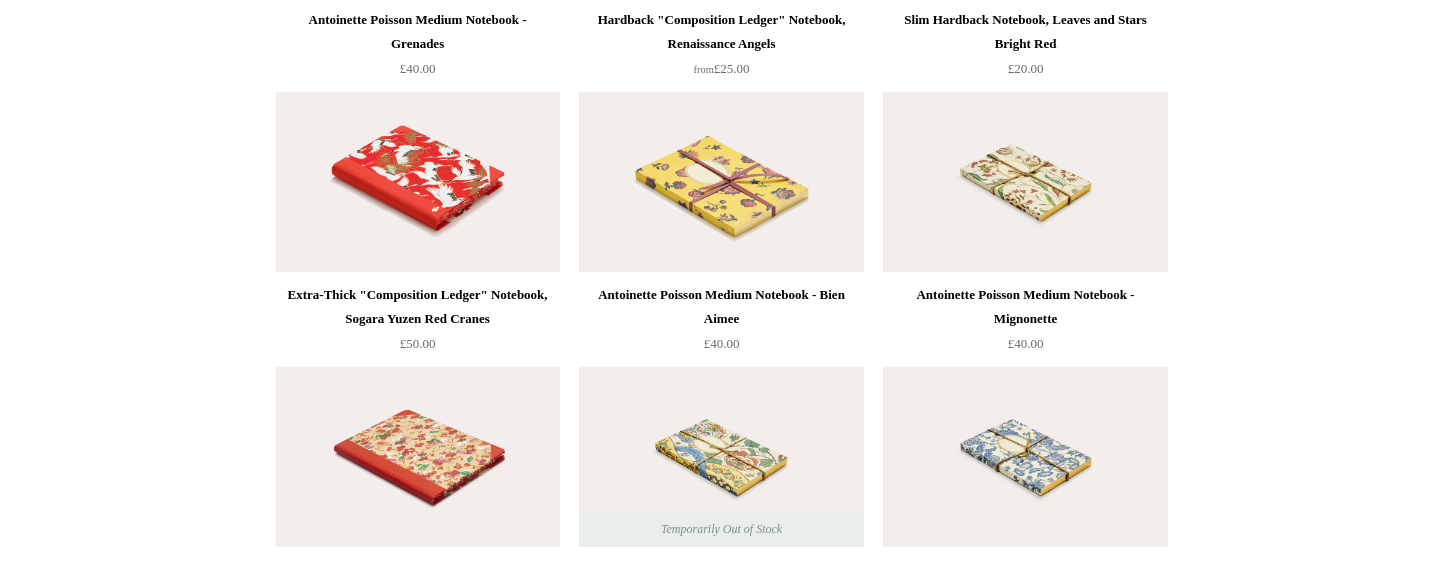 scroll, scrollTop: 9943, scrollLeft: 0, axis: vertical 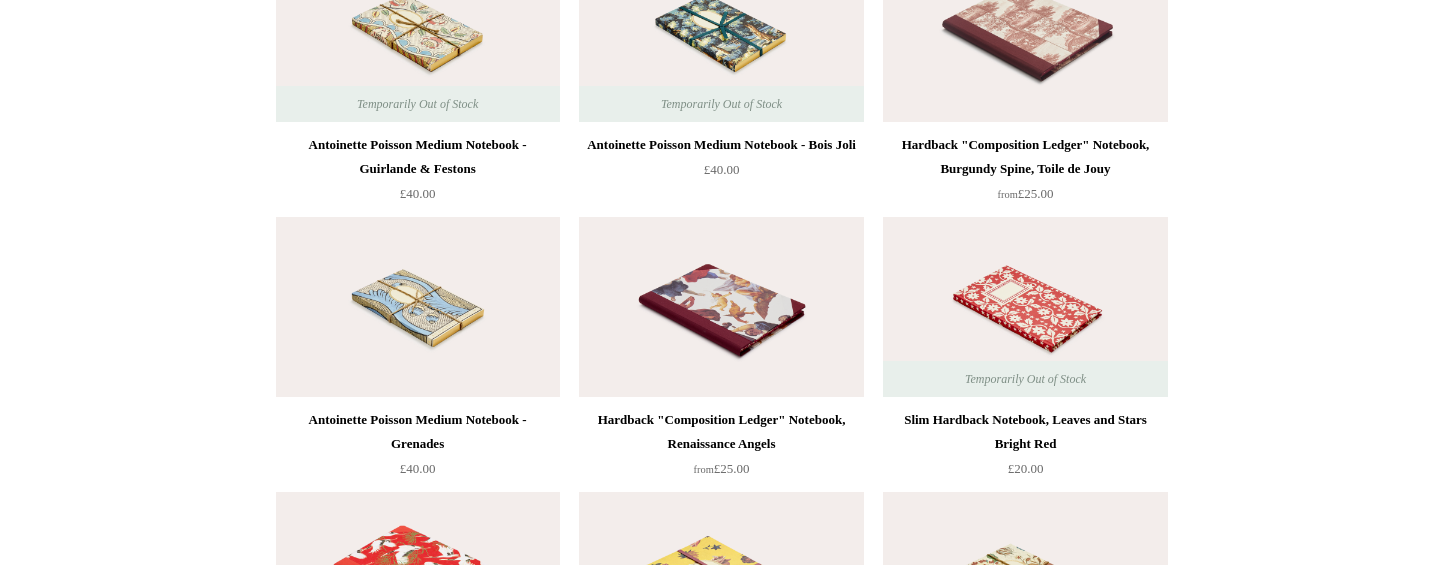 click at bounding box center (721, 307) 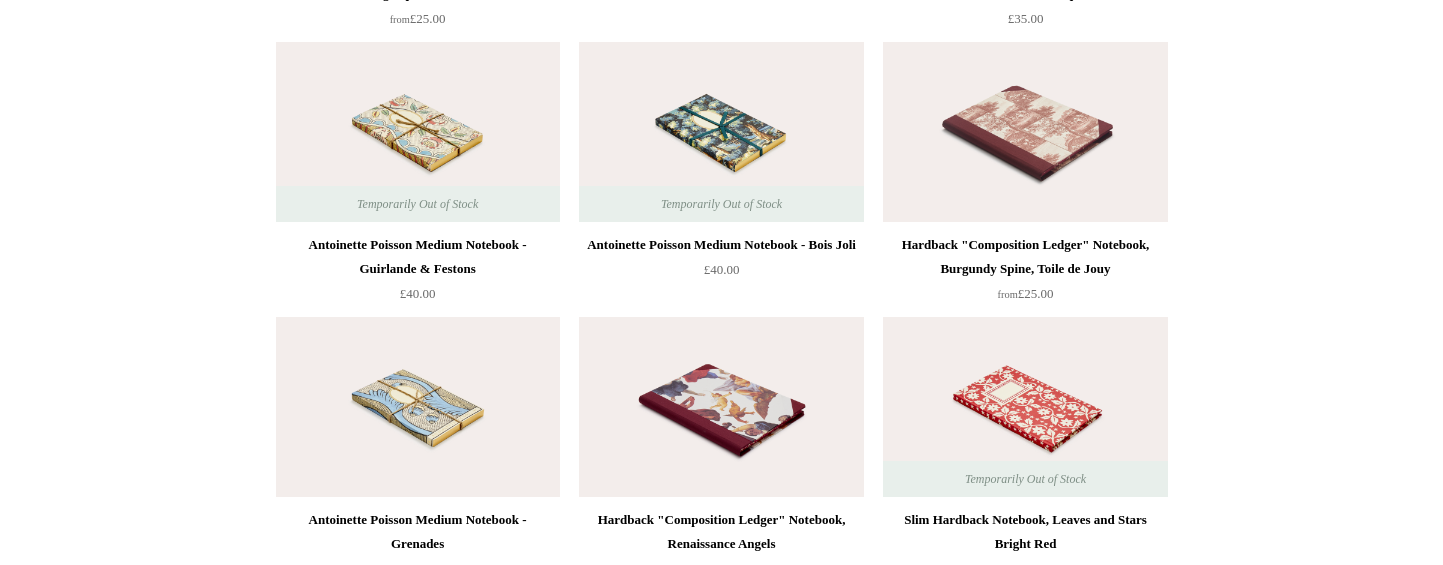 scroll, scrollTop: 10043, scrollLeft: 0, axis: vertical 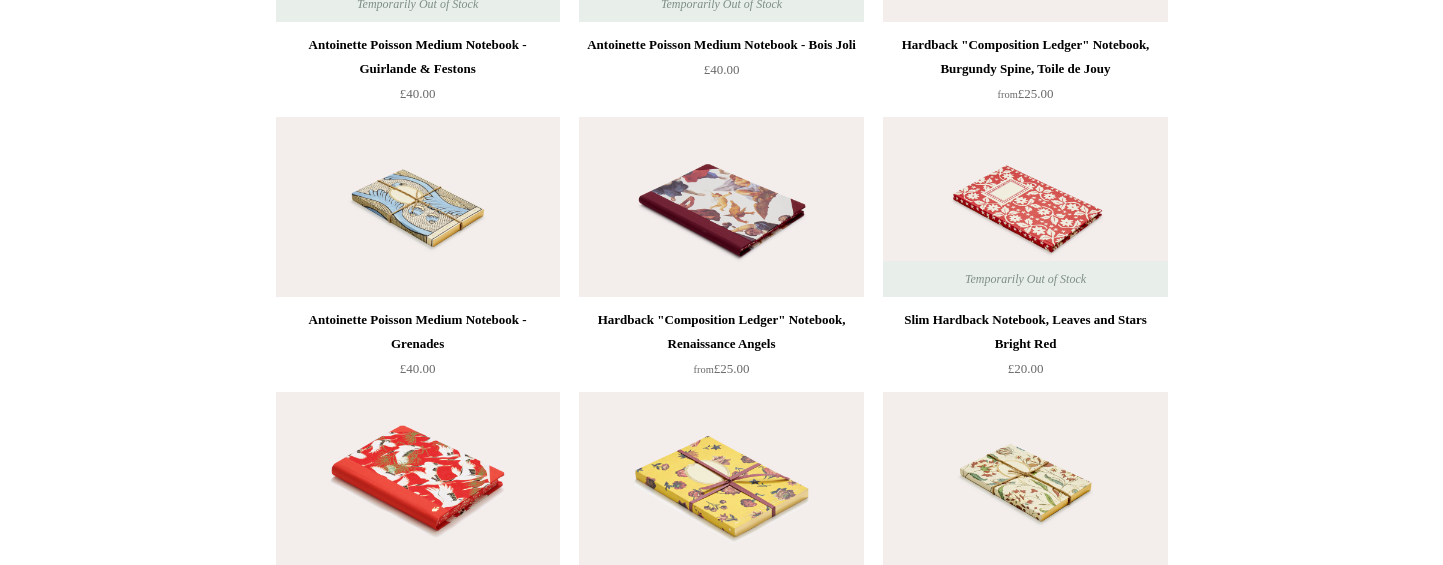 click at bounding box center (418, 207) 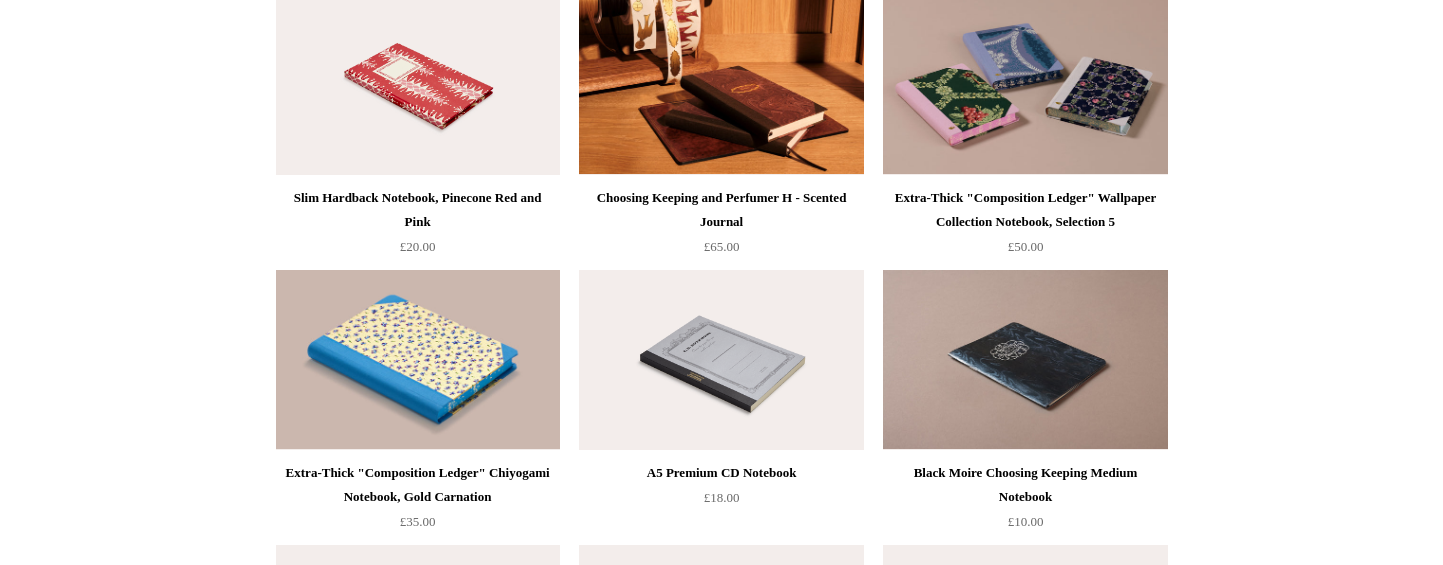 scroll, scrollTop: 7843, scrollLeft: 0, axis: vertical 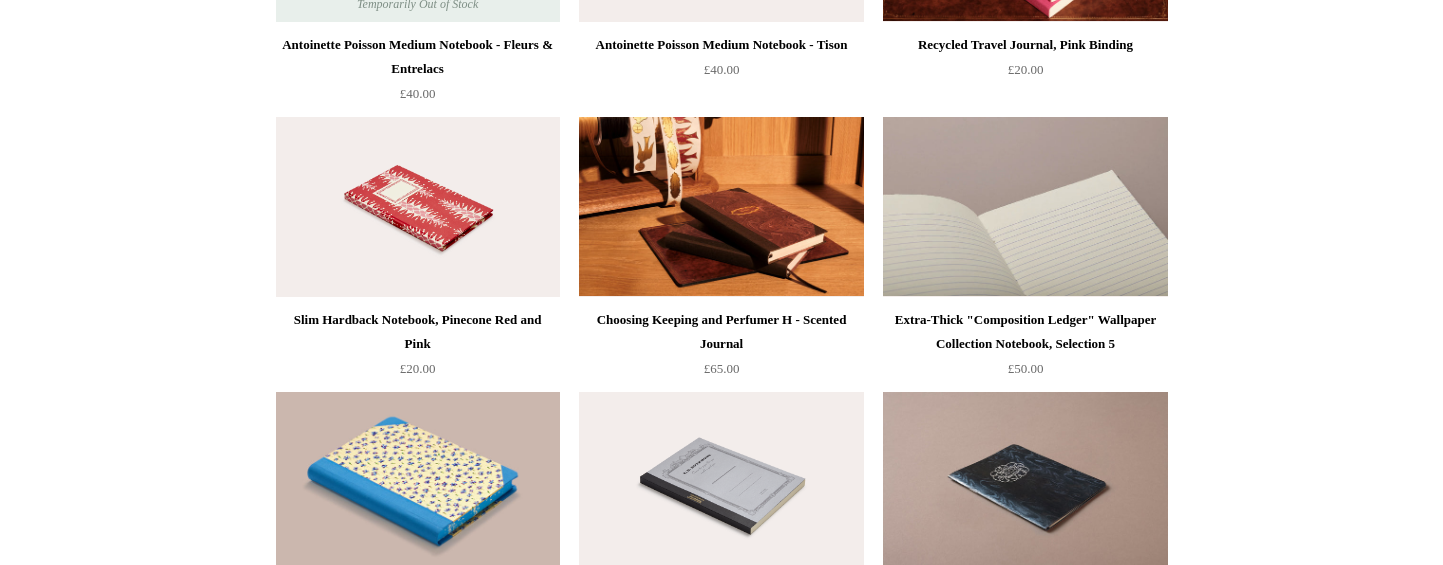 click at bounding box center [1025, 207] 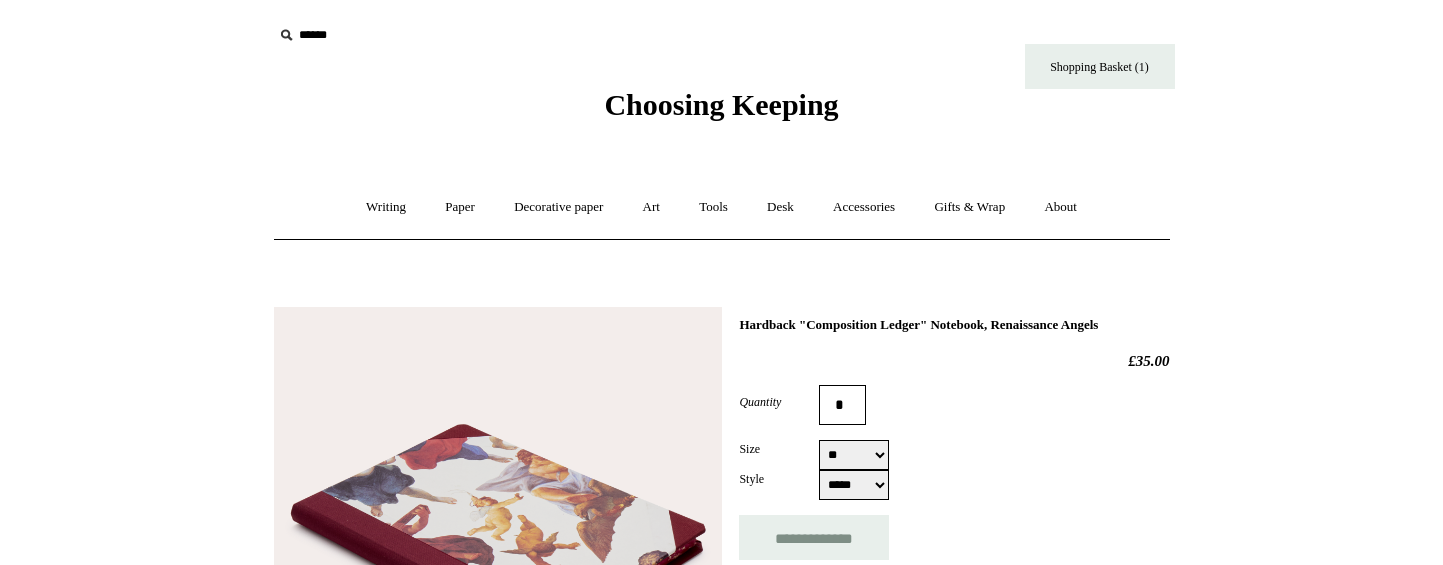 select on "**" 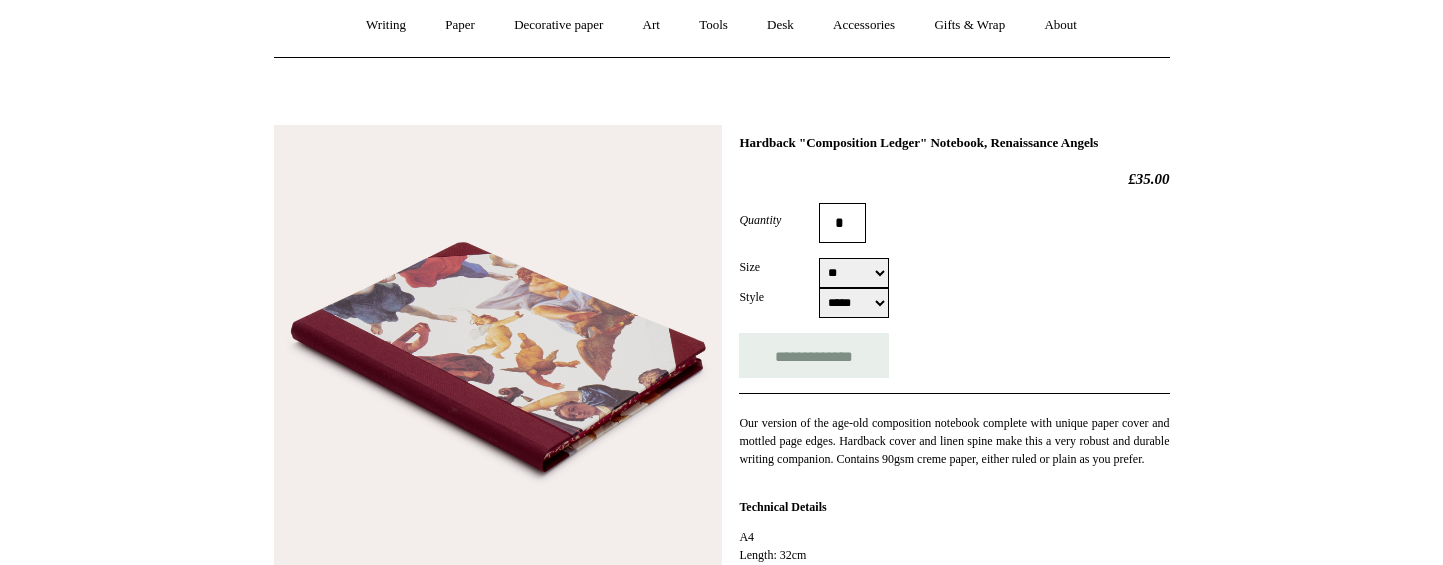 scroll, scrollTop: 200, scrollLeft: 0, axis: vertical 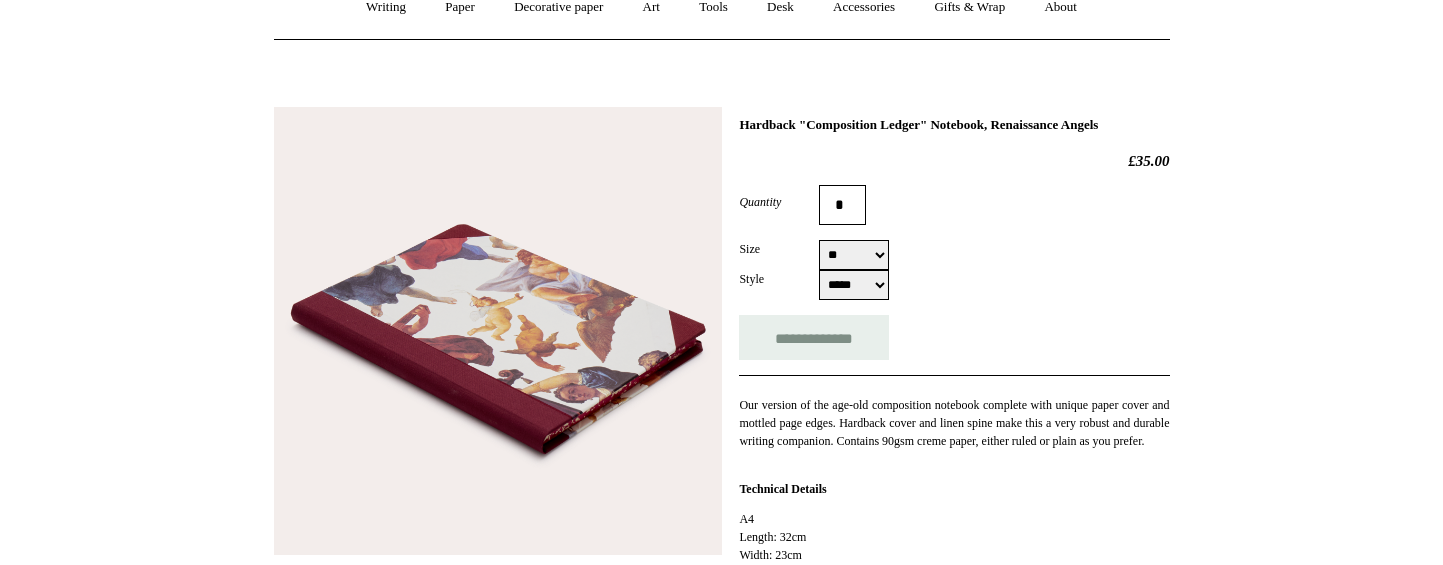 click on "***** *****" at bounding box center [854, 285] 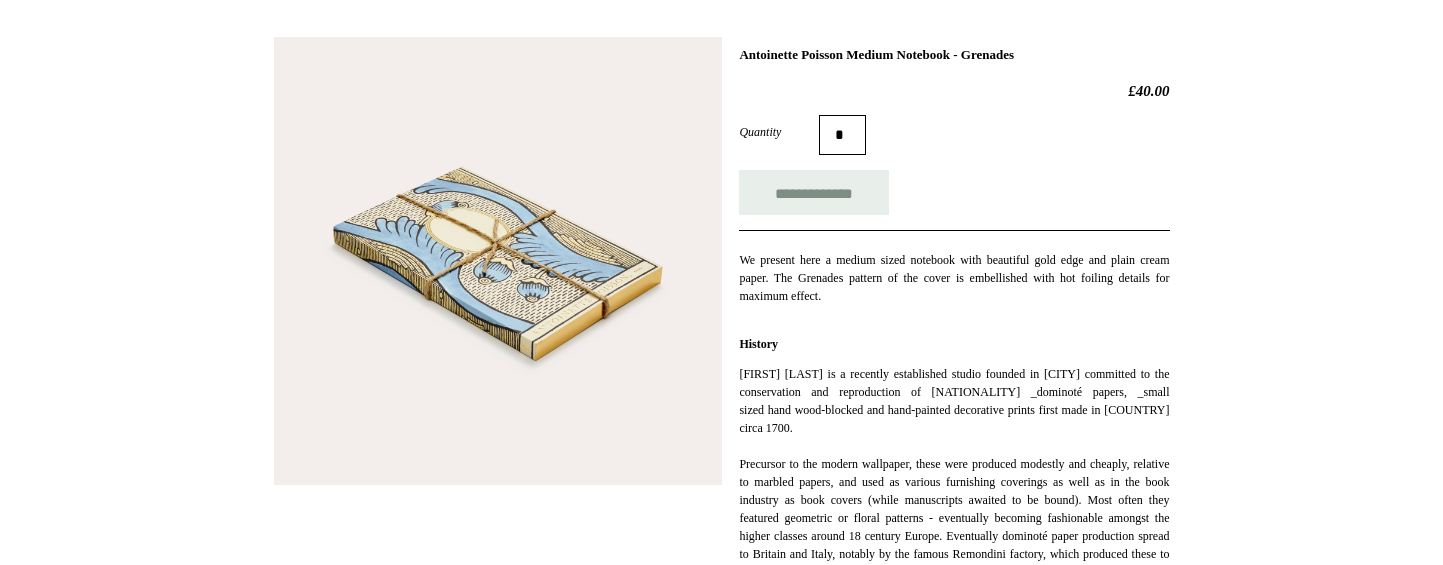 scroll, scrollTop: 300, scrollLeft: 0, axis: vertical 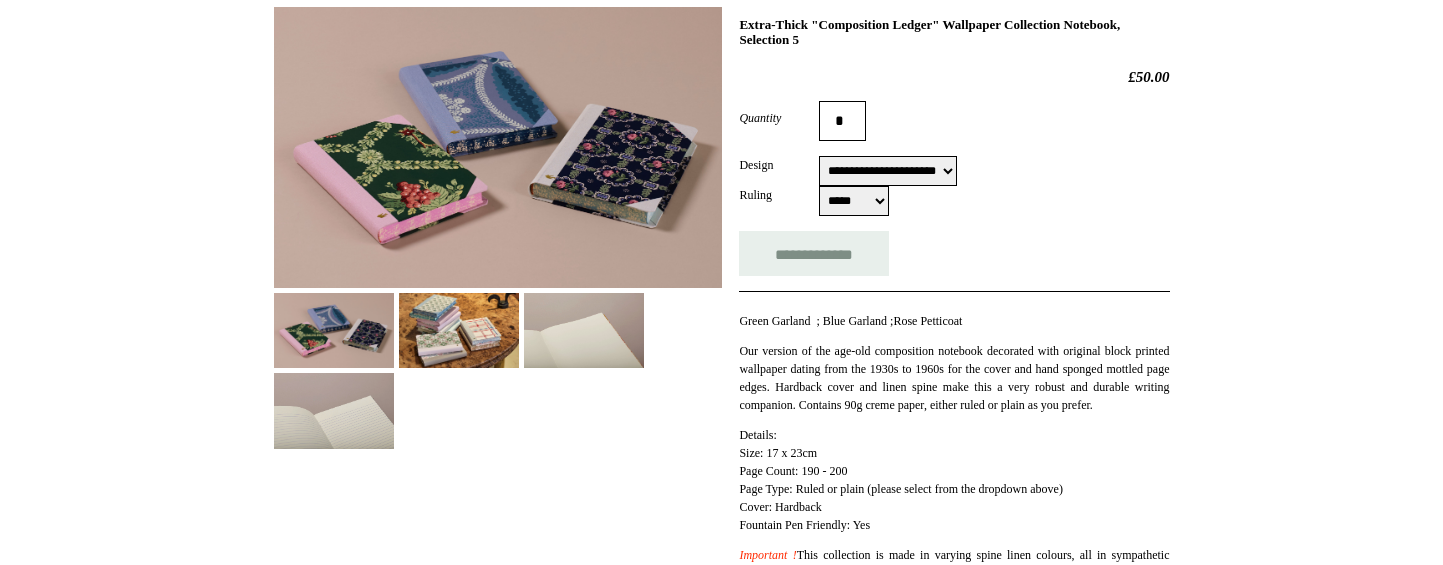click at bounding box center [459, 330] 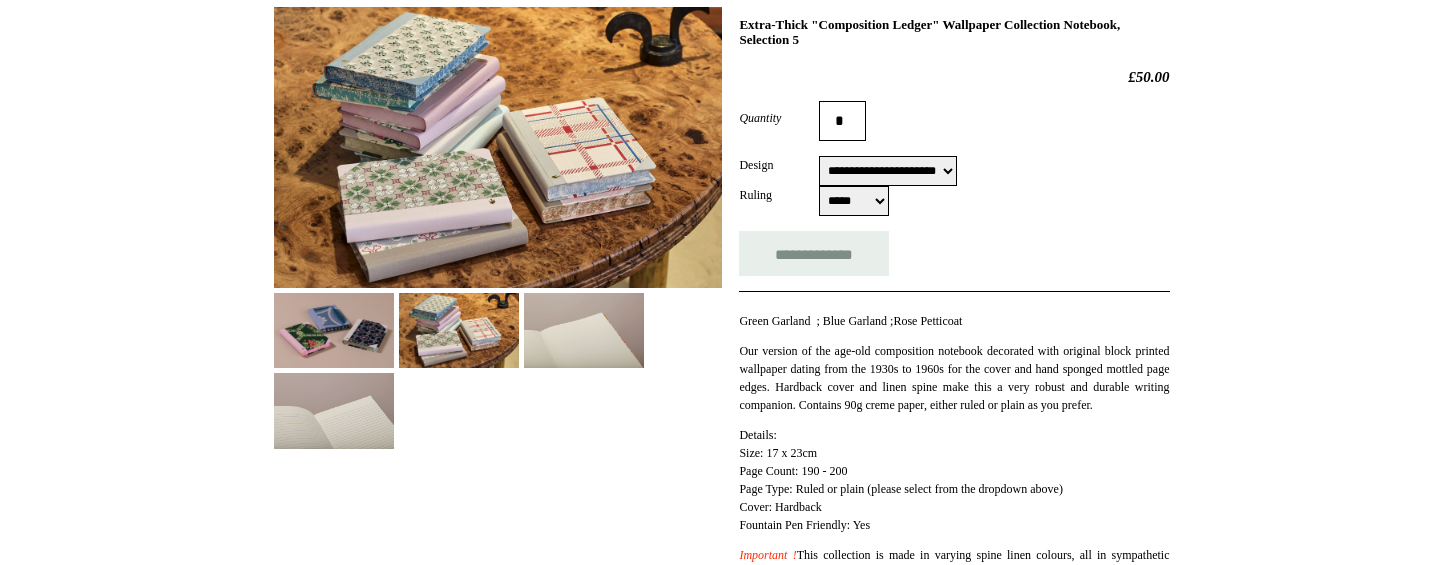click at bounding box center [584, 330] 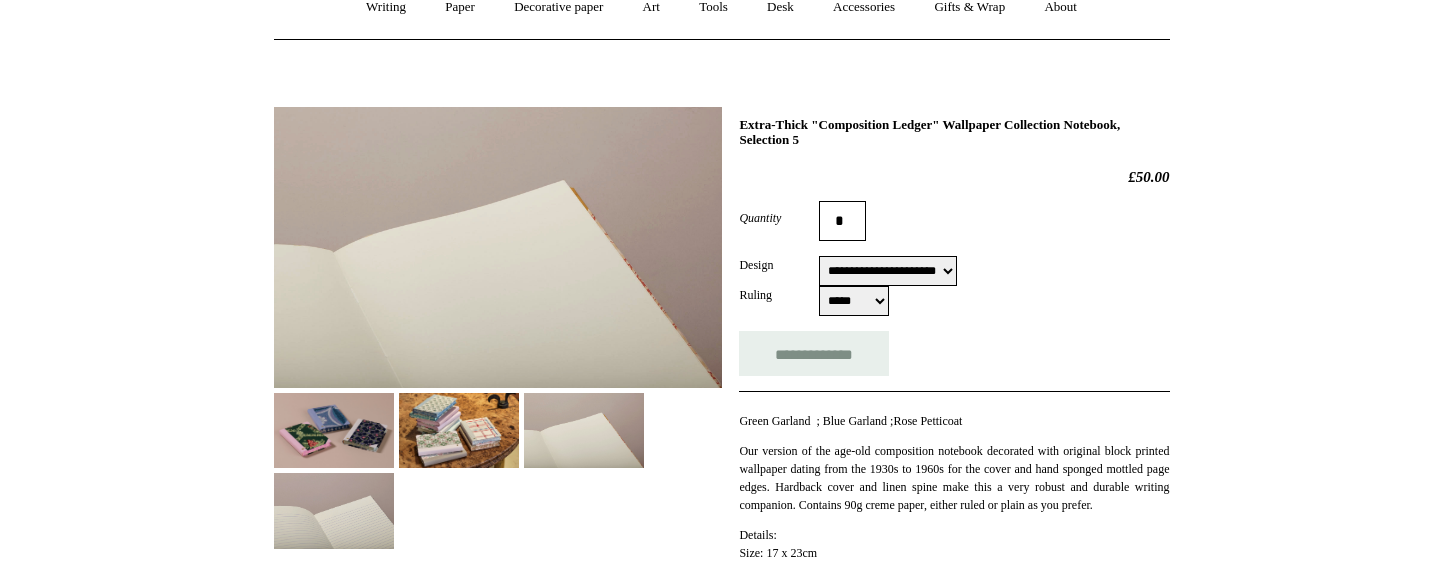 scroll, scrollTop: 300, scrollLeft: 0, axis: vertical 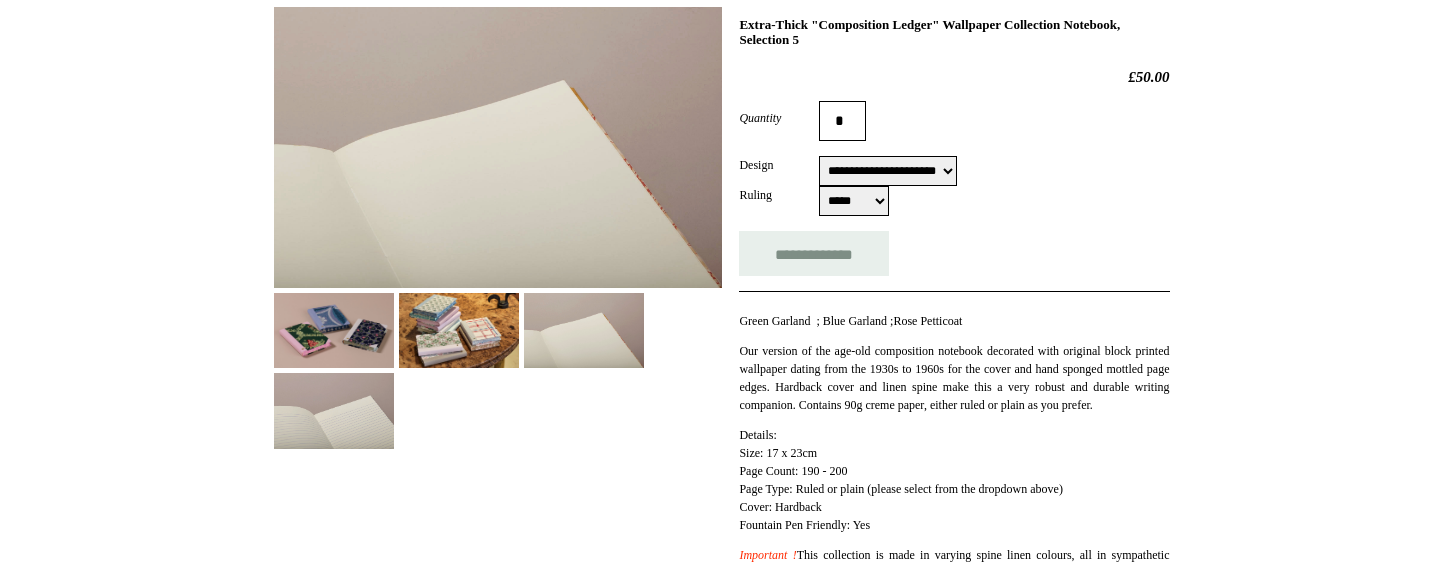 click at bounding box center [334, 330] 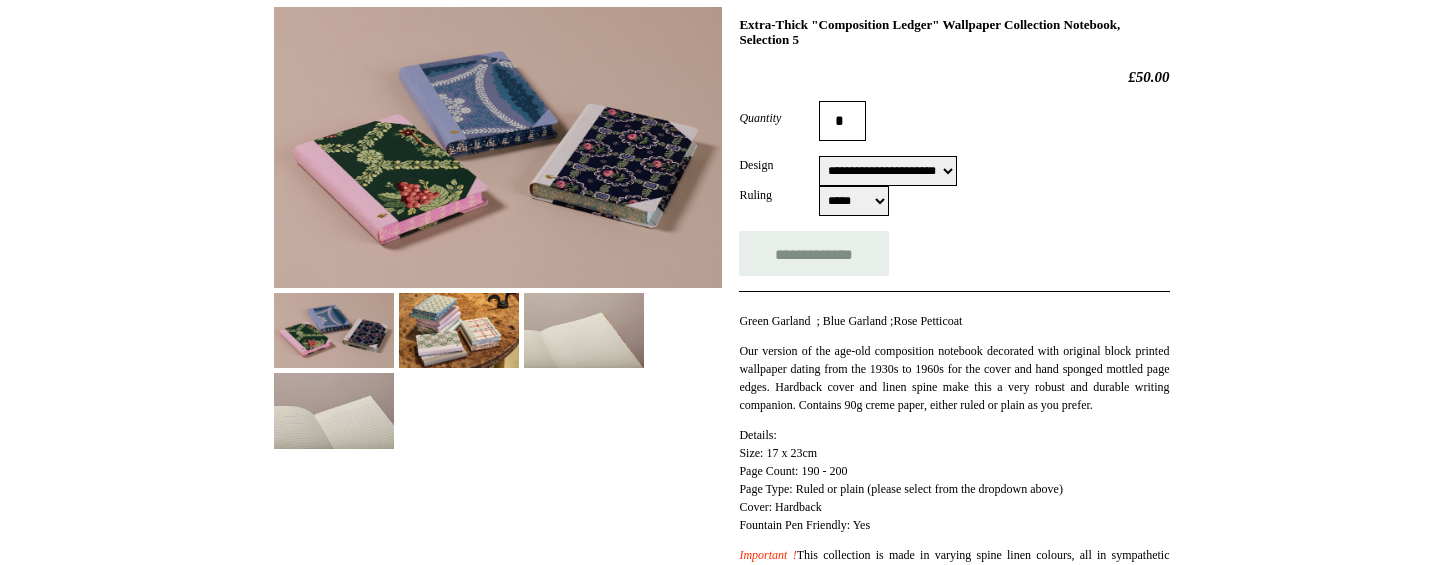 click on "**********" at bounding box center (888, 171) 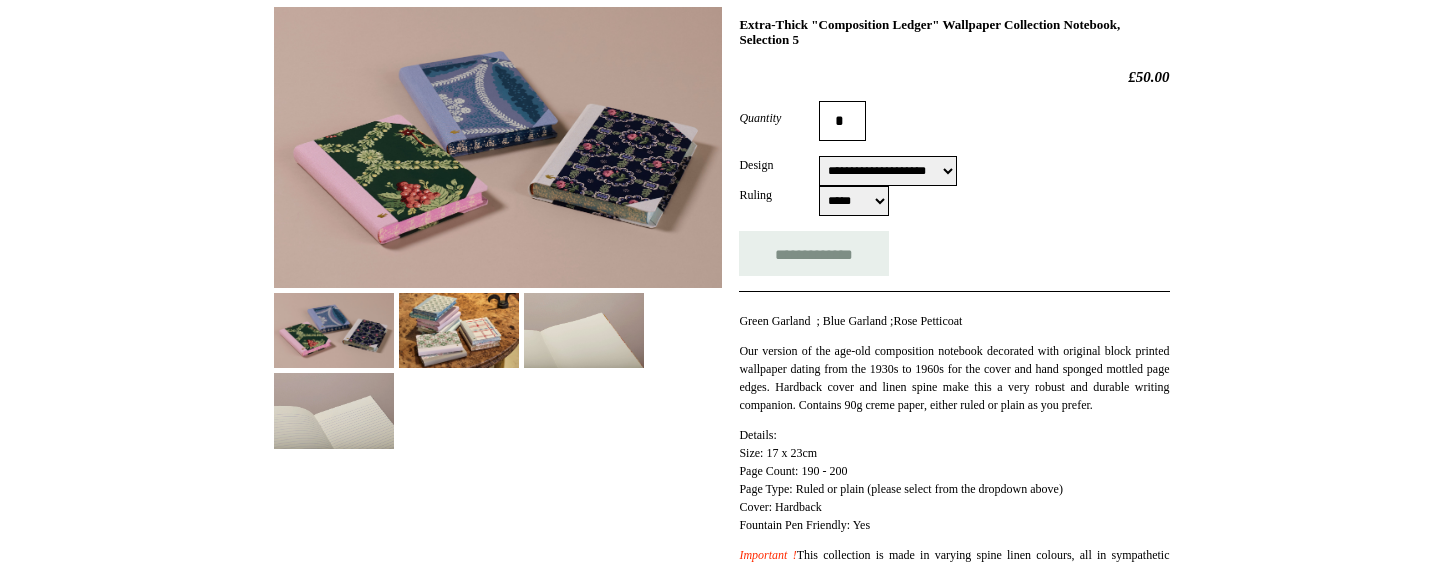 click on "**********" at bounding box center [888, 171] 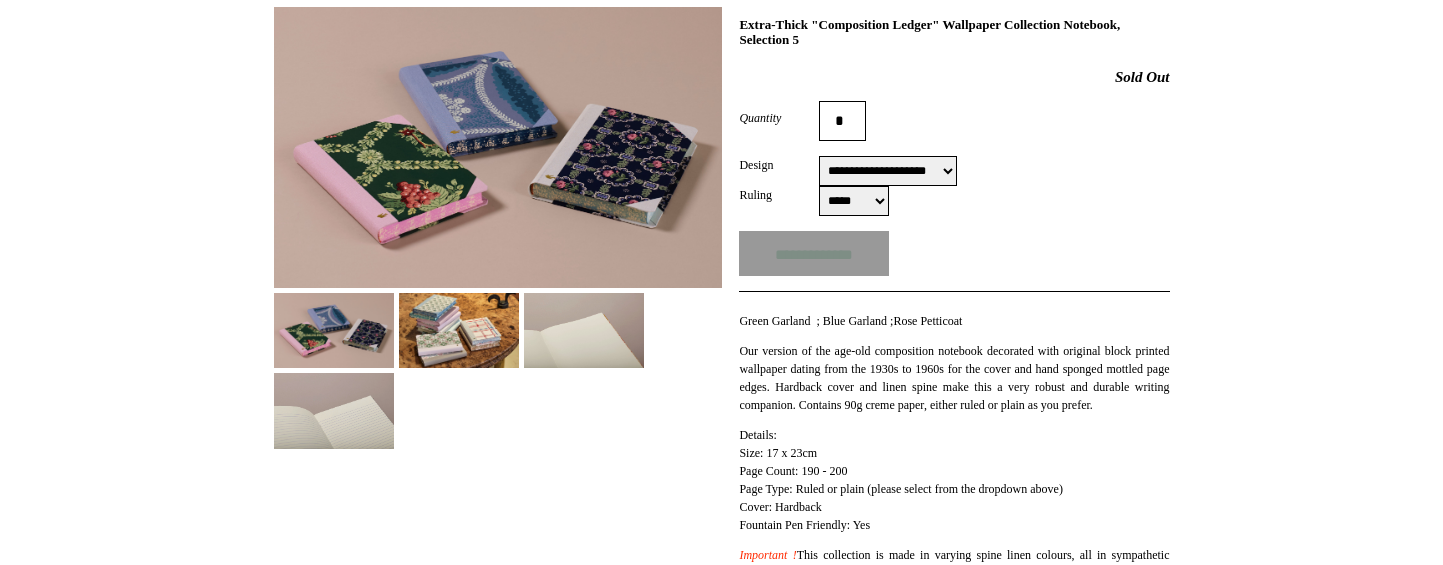 click on "**********" at bounding box center (888, 171) 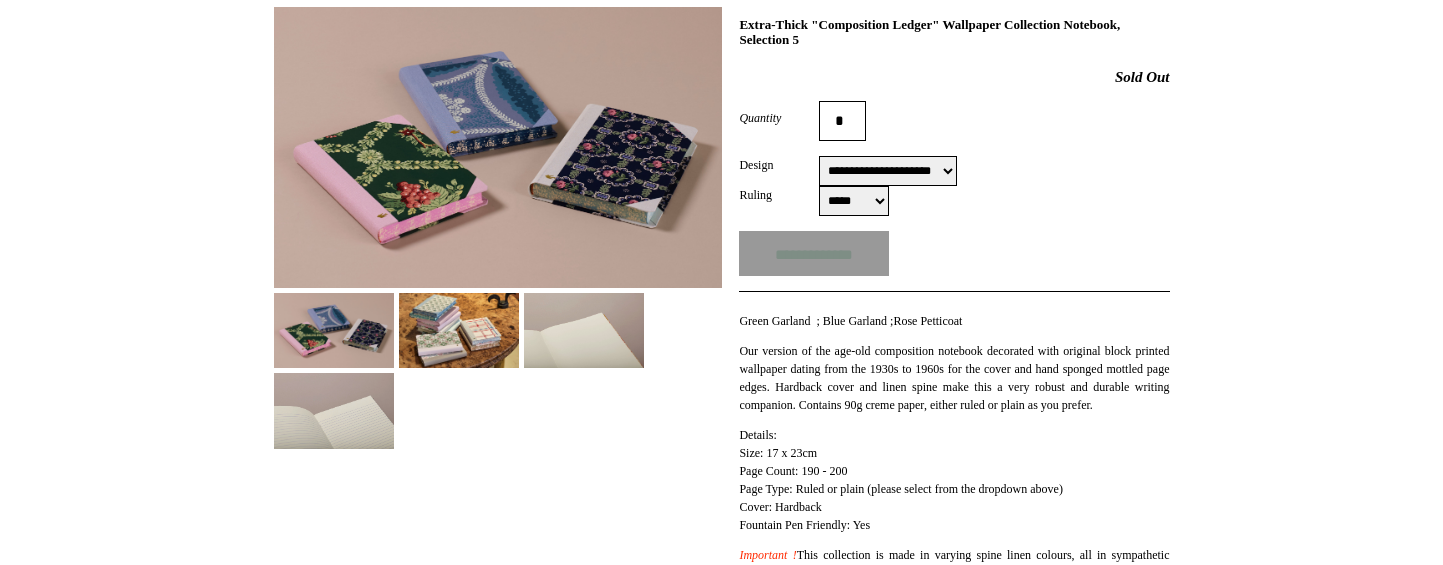 click on "**********" at bounding box center [888, 171] 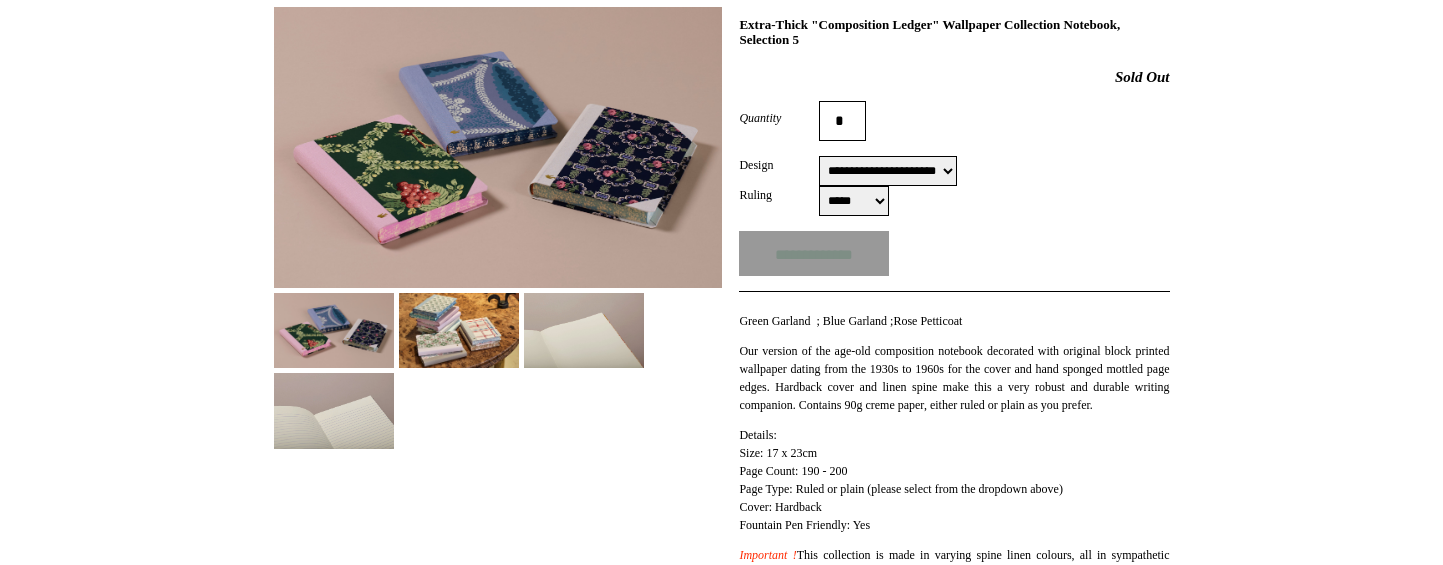 click on "**********" at bounding box center (888, 171) 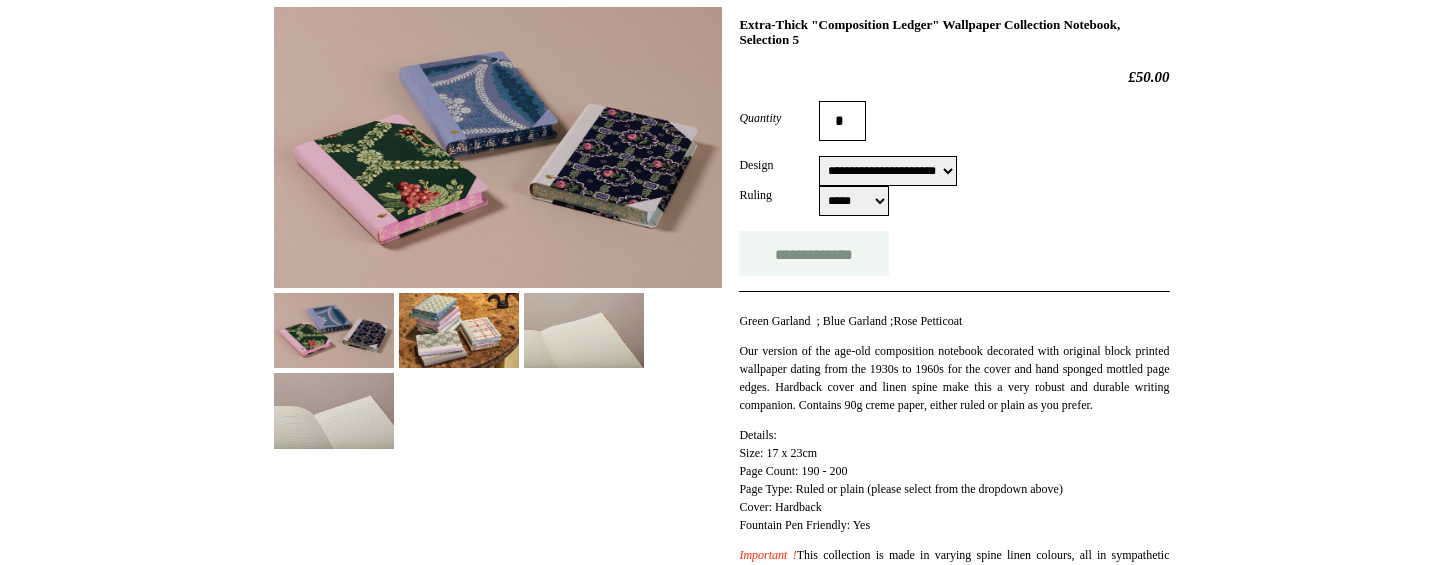 click on "**********" at bounding box center (814, 253) 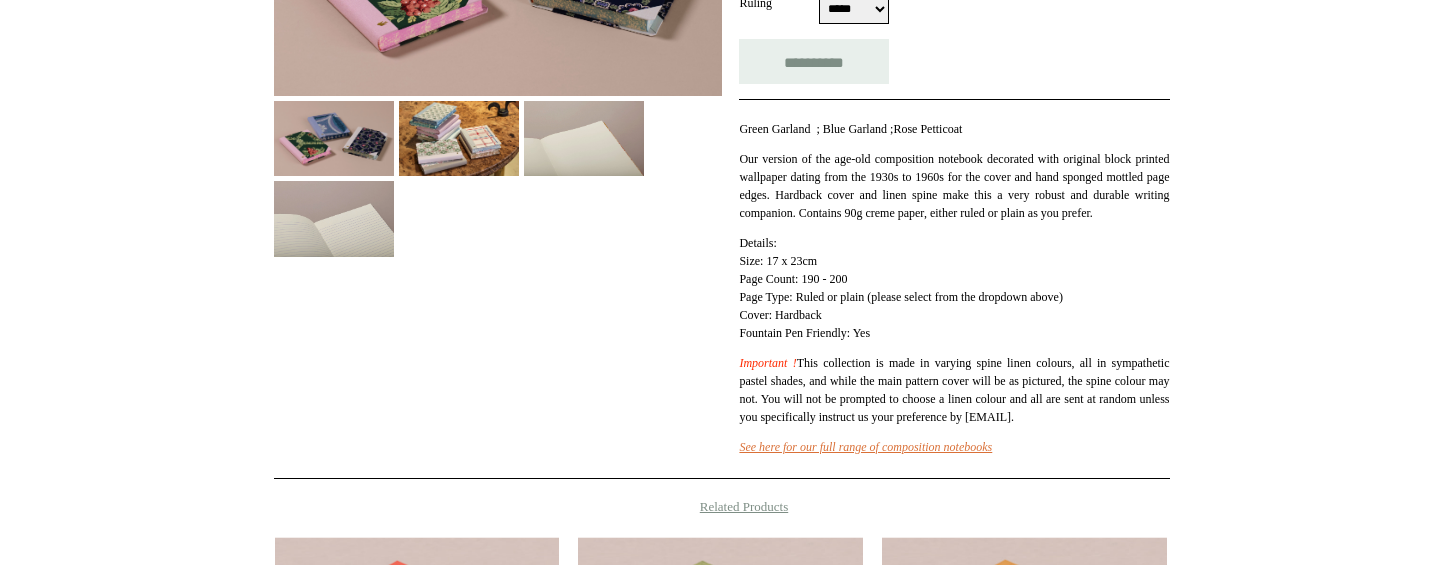 scroll, scrollTop: 500, scrollLeft: 0, axis: vertical 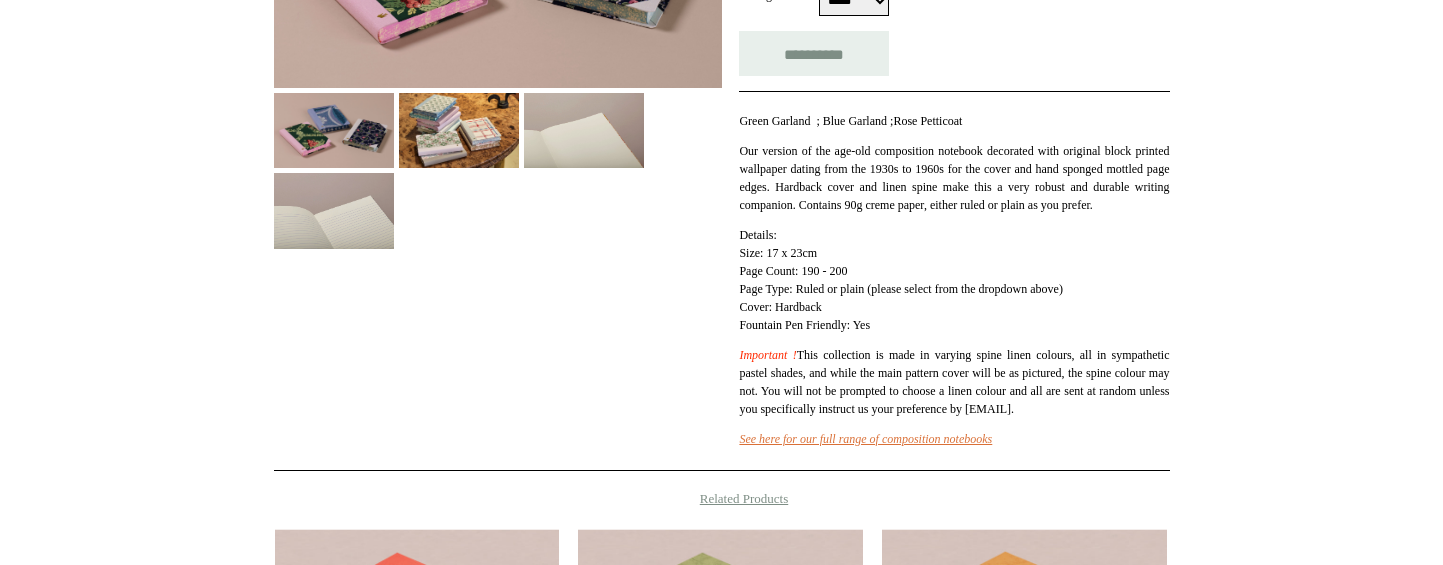 type on "**********" 